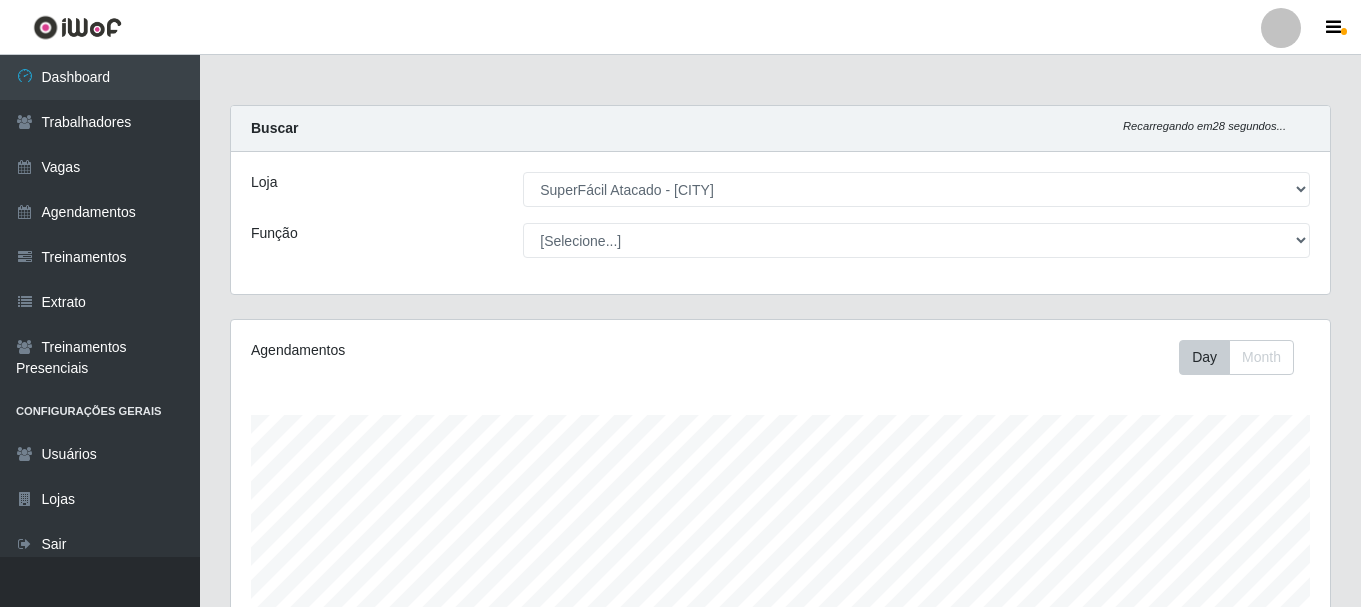 select on "399" 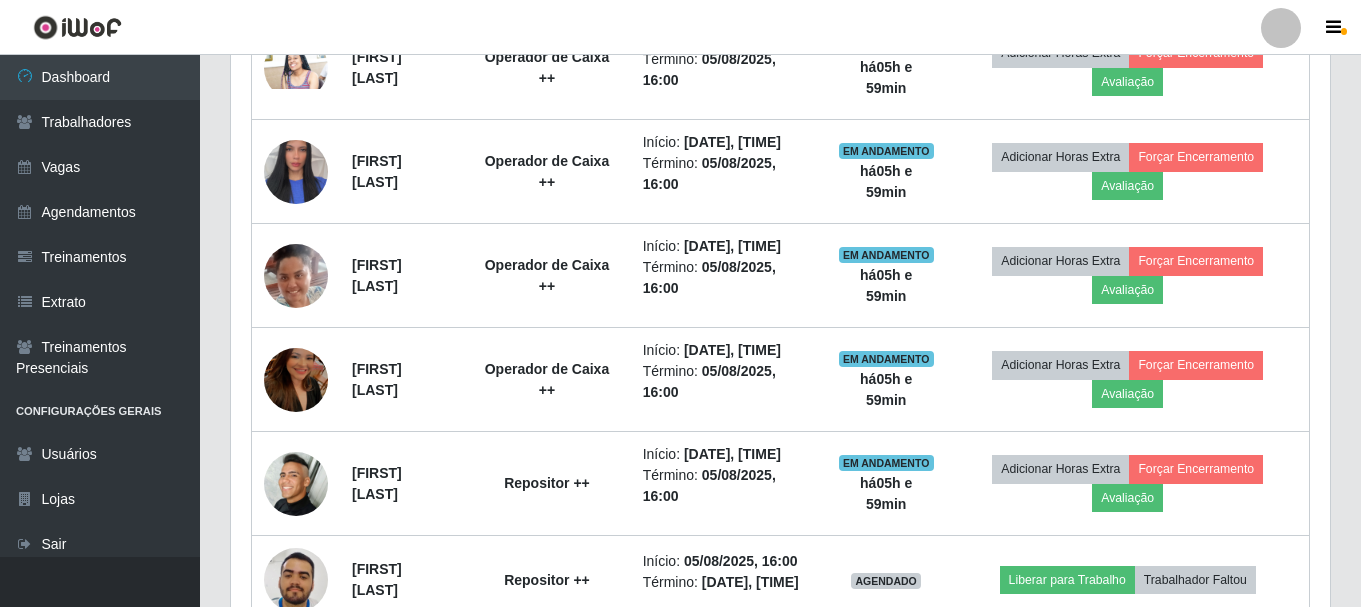 scroll, scrollTop: 999585, scrollLeft: 998901, axis: both 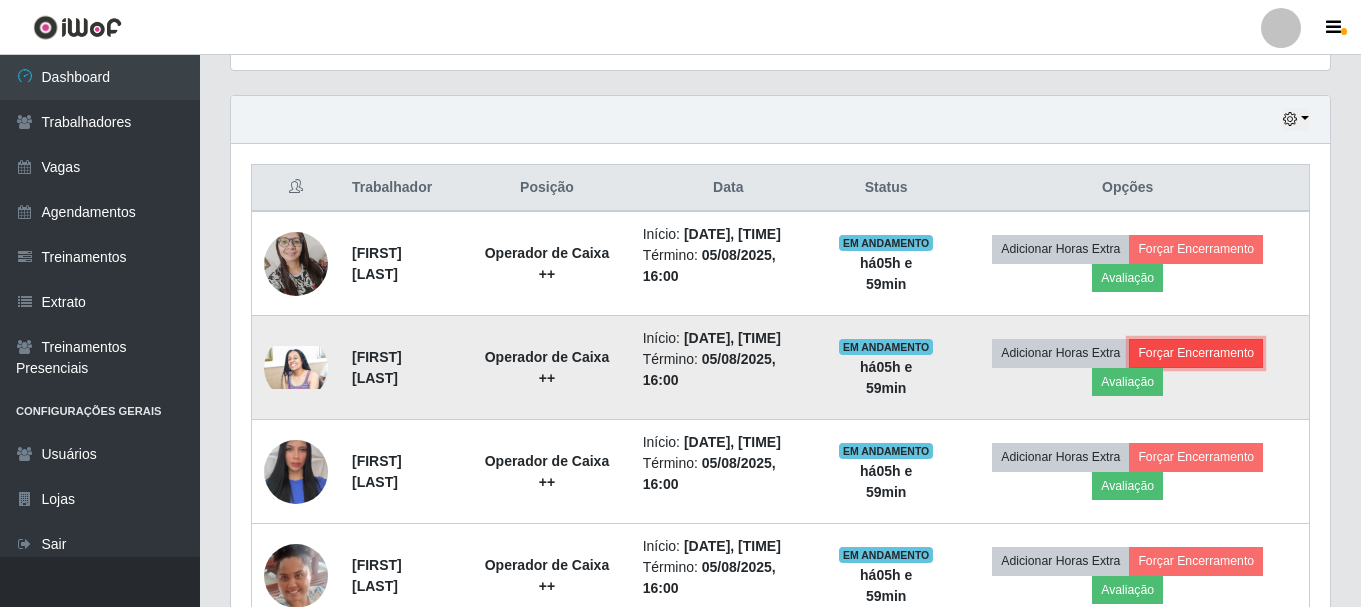 click on "Forçar Encerramento" at bounding box center [1196, 353] 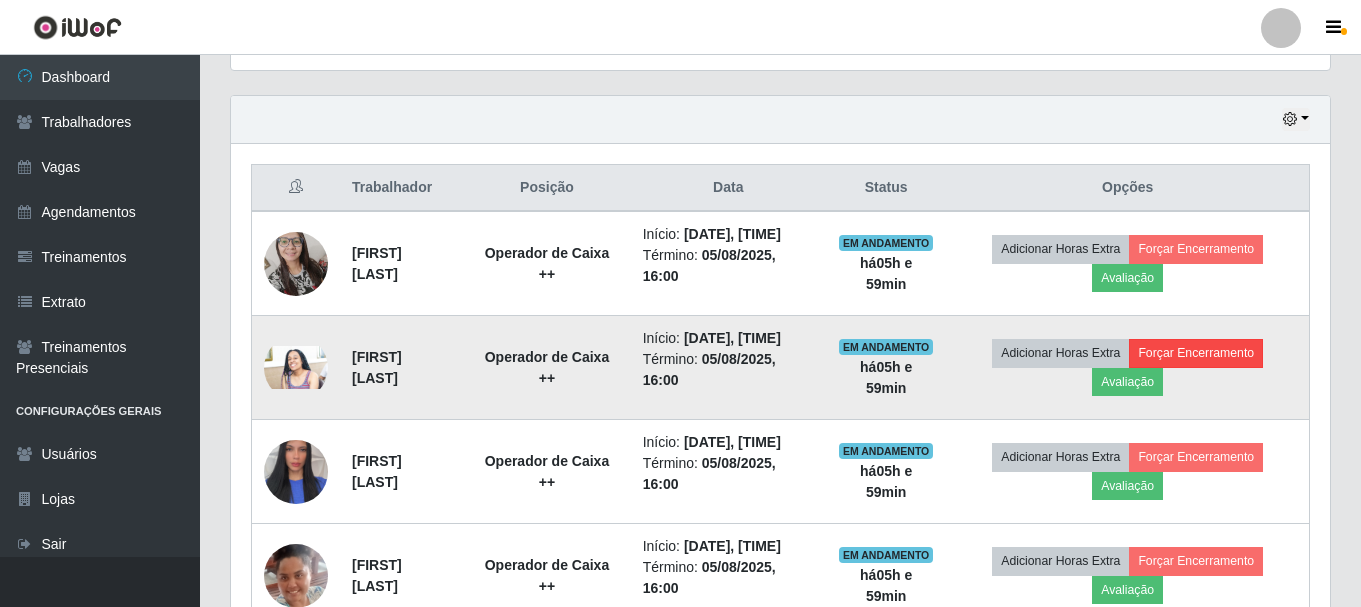 scroll, scrollTop: 999585, scrollLeft: 998911, axis: both 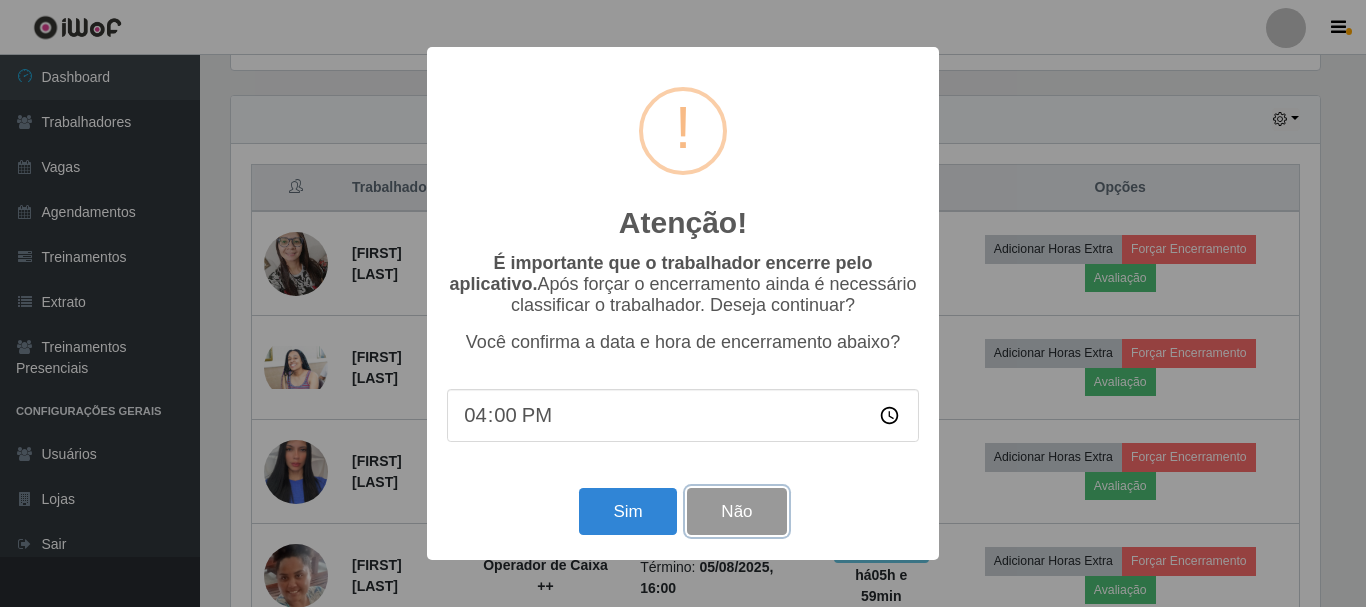 click on "Não" at bounding box center [736, 511] 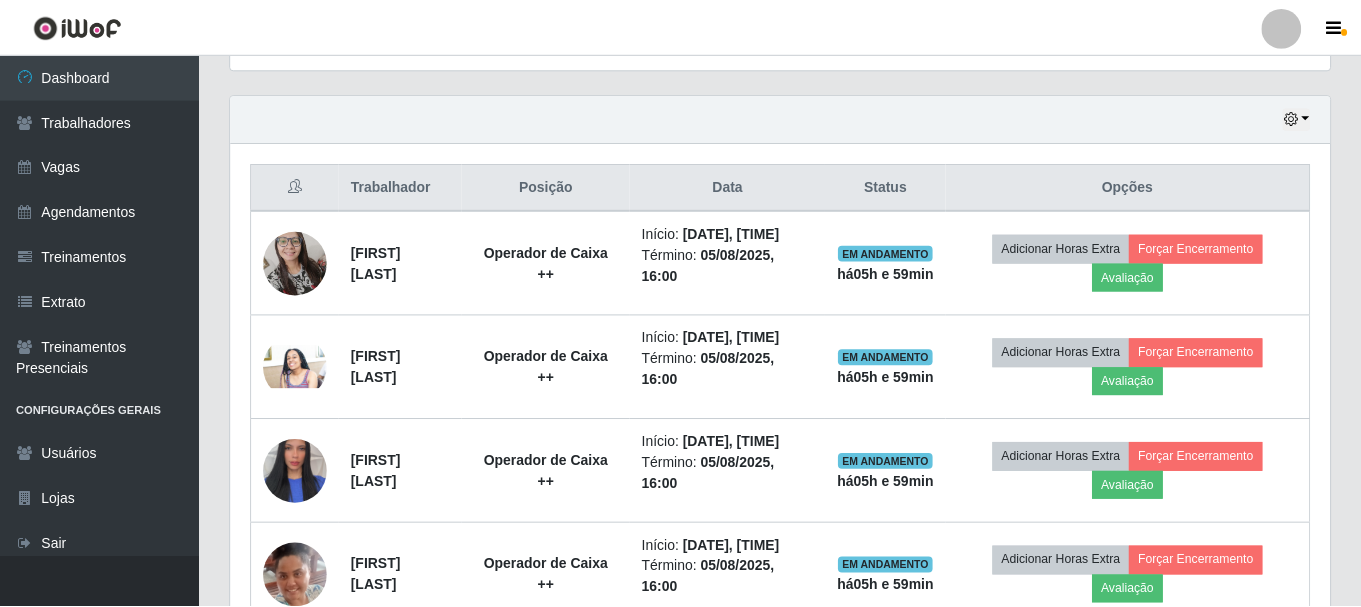 scroll, scrollTop: 999585, scrollLeft: 998901, axis: both 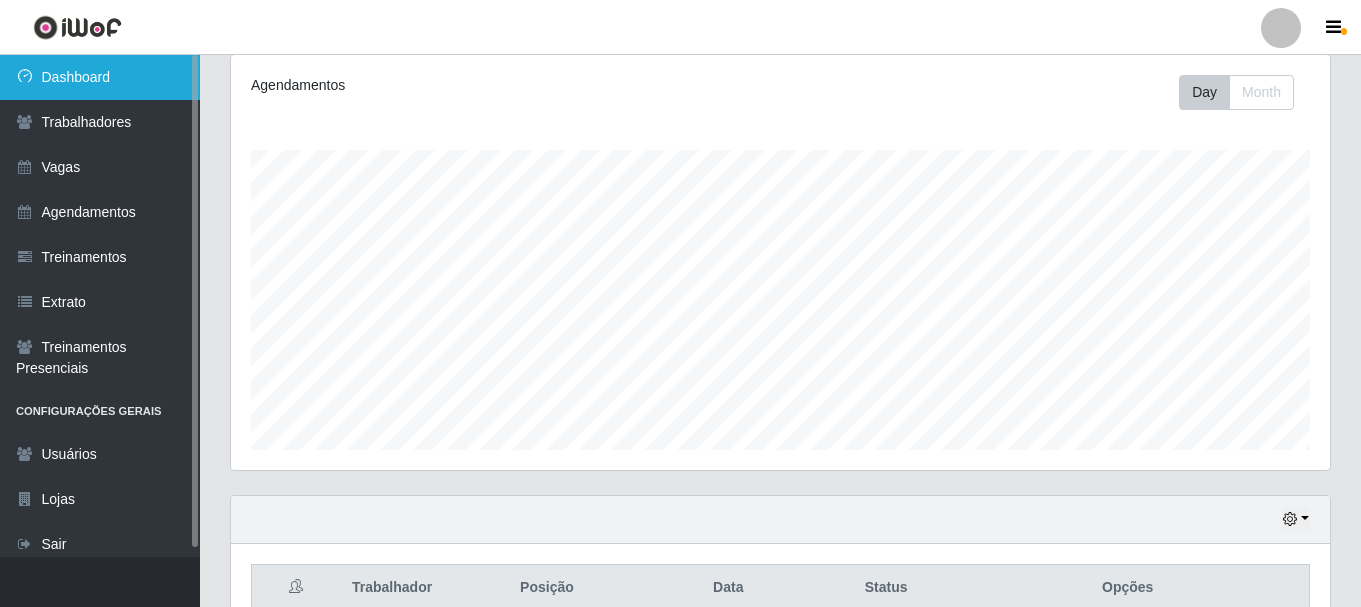 click on "Dashboard" at bounding box center (100, 77) 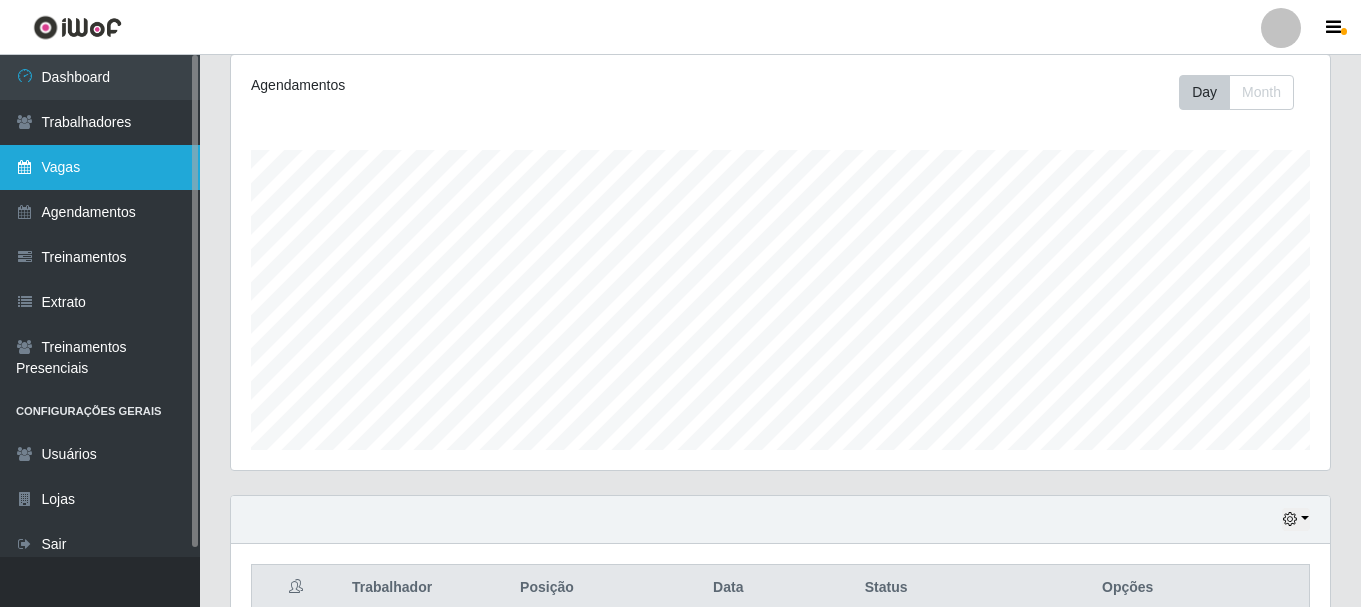 click on "Vagas" at bounding box center [100, 167] 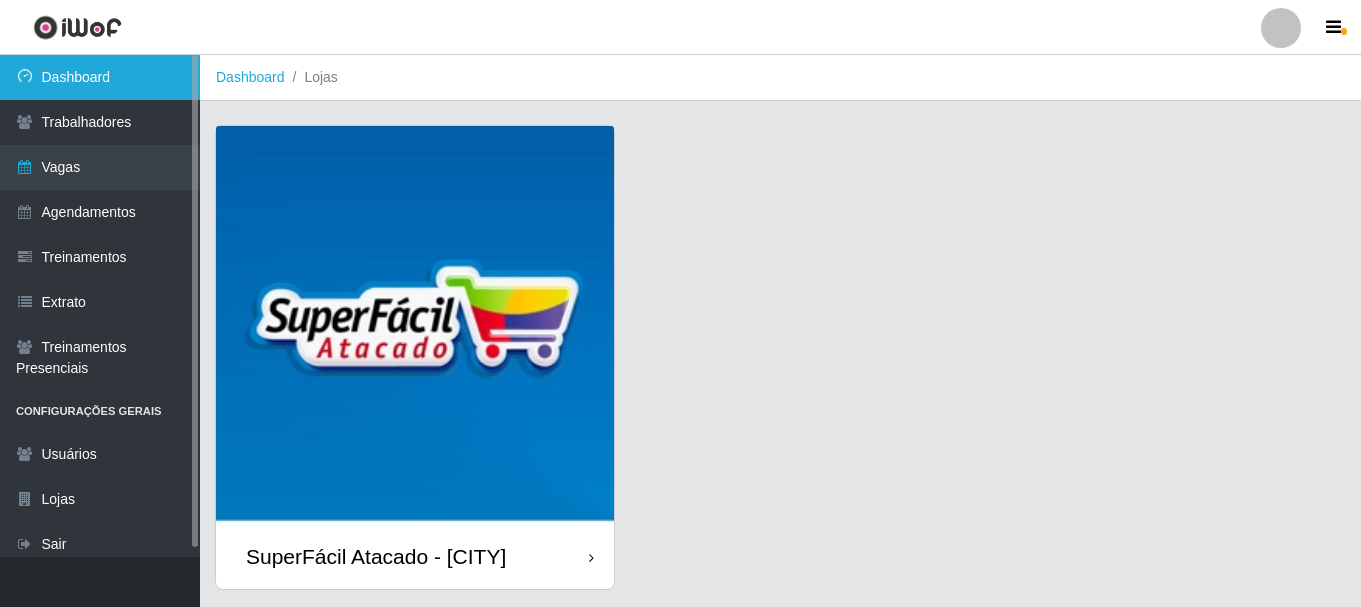click on "Dashboard" at bounding box center (100, 77) 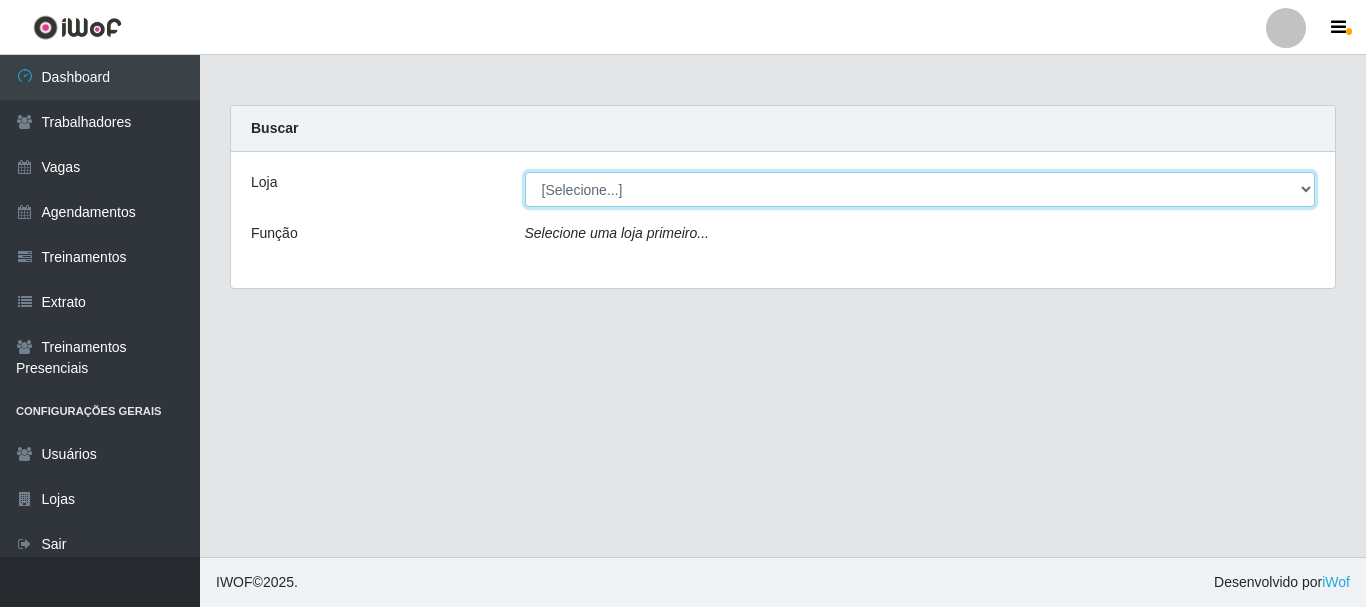 drag, startPoint x: 1306, startPoint y: 188, endPoint x: 1289, endPoint y: 201, distance: 21.400934 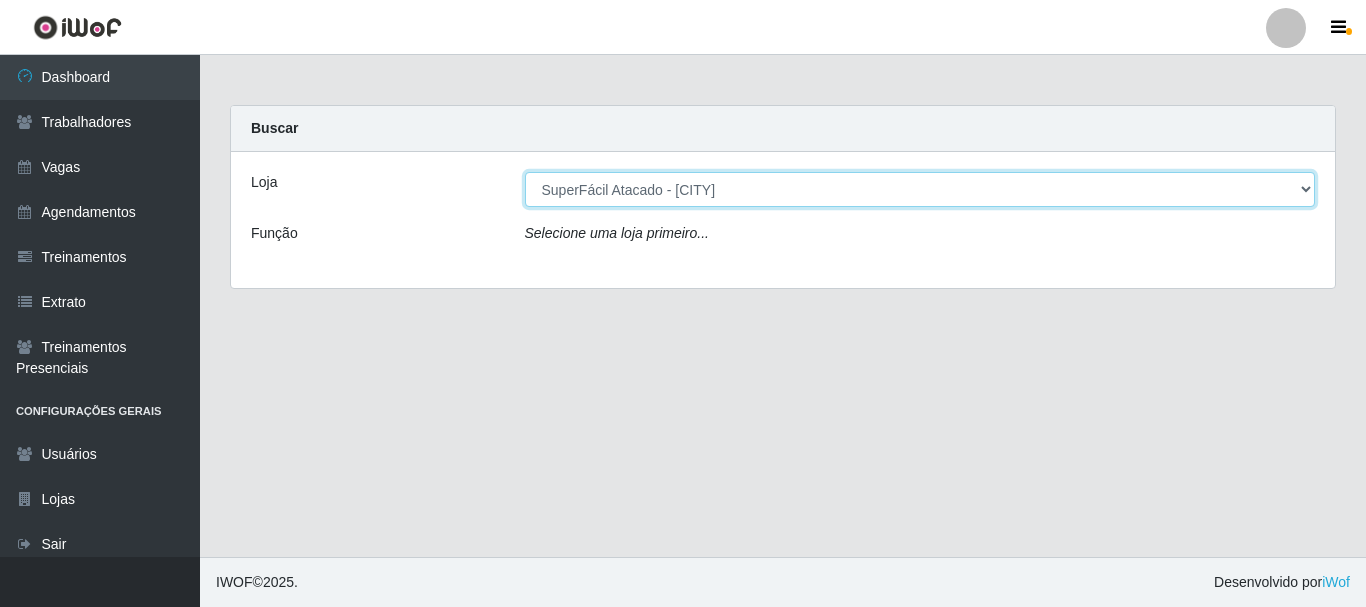 click on "[Selecione...] SuperFácil Atacado - [CITY]" at bounding box center (920, 189) 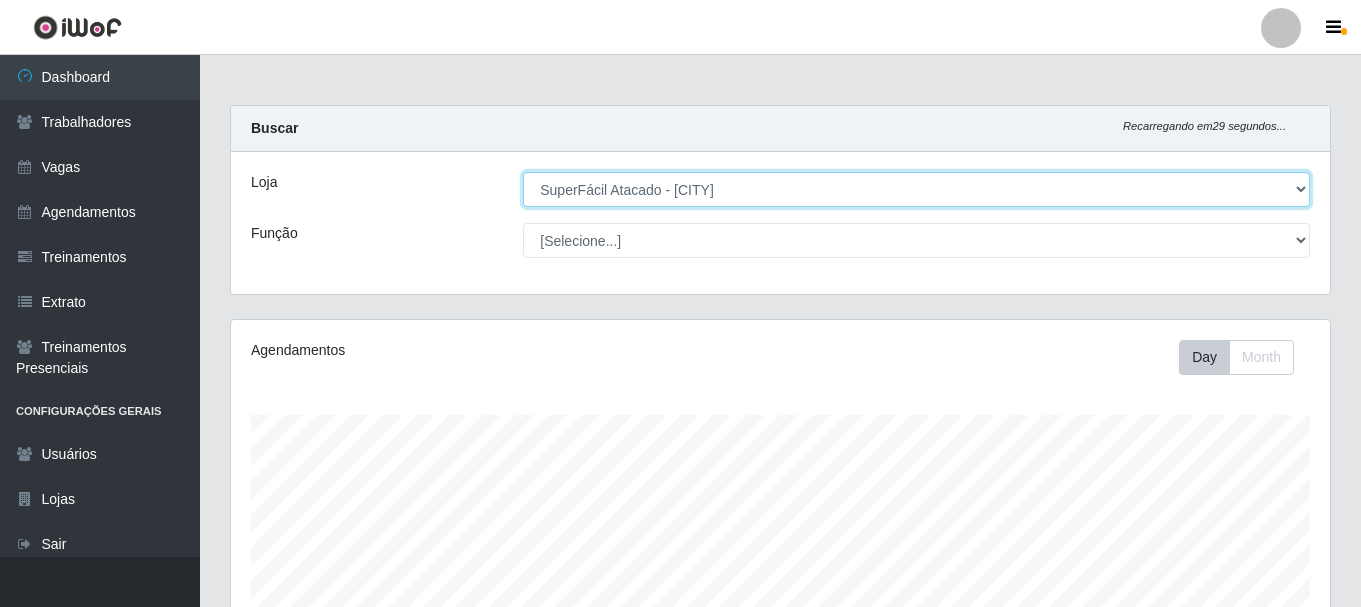scroll, scrollTop: 999585, scrollLeft: 998901, axis: both 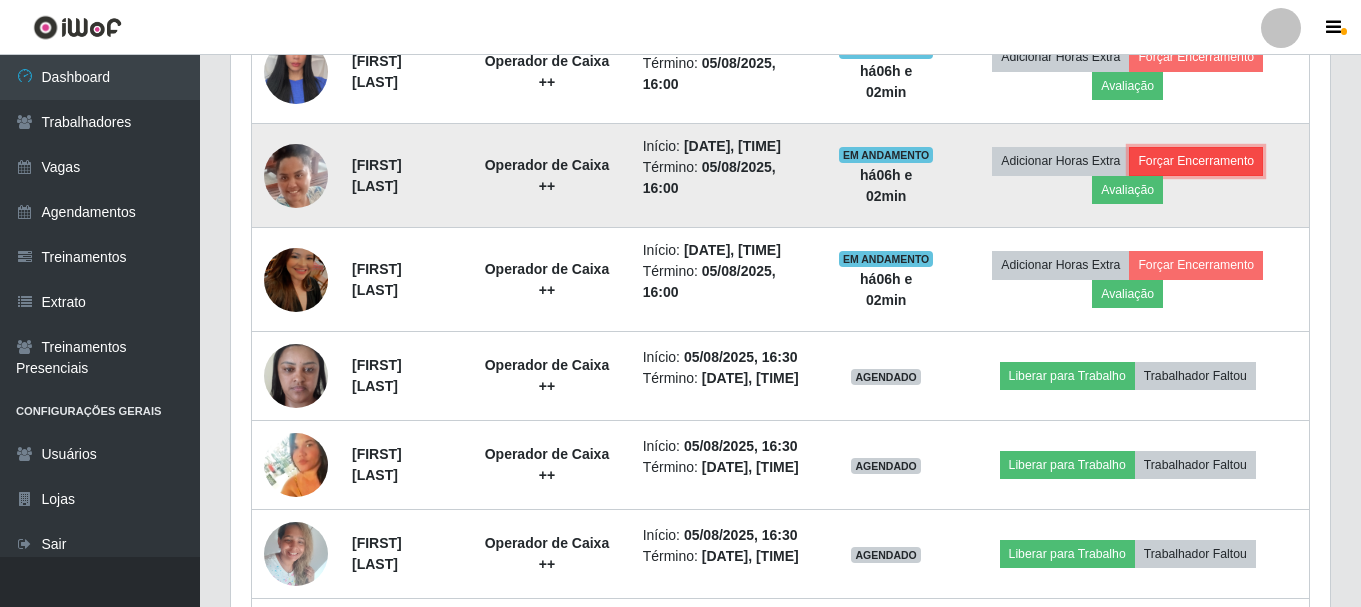 click on "Forçar Encerramento" at bounding box center (1196, 161) 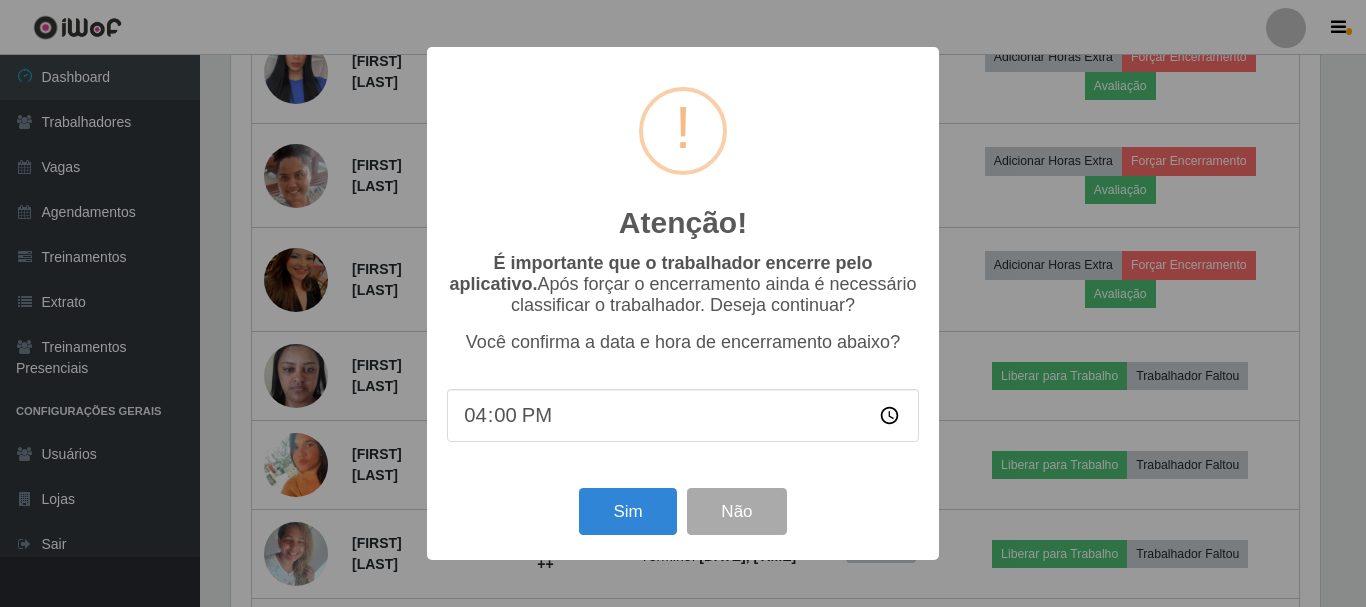scroll, scrollTop: 999585, scrollLeft: 998911, axis: both 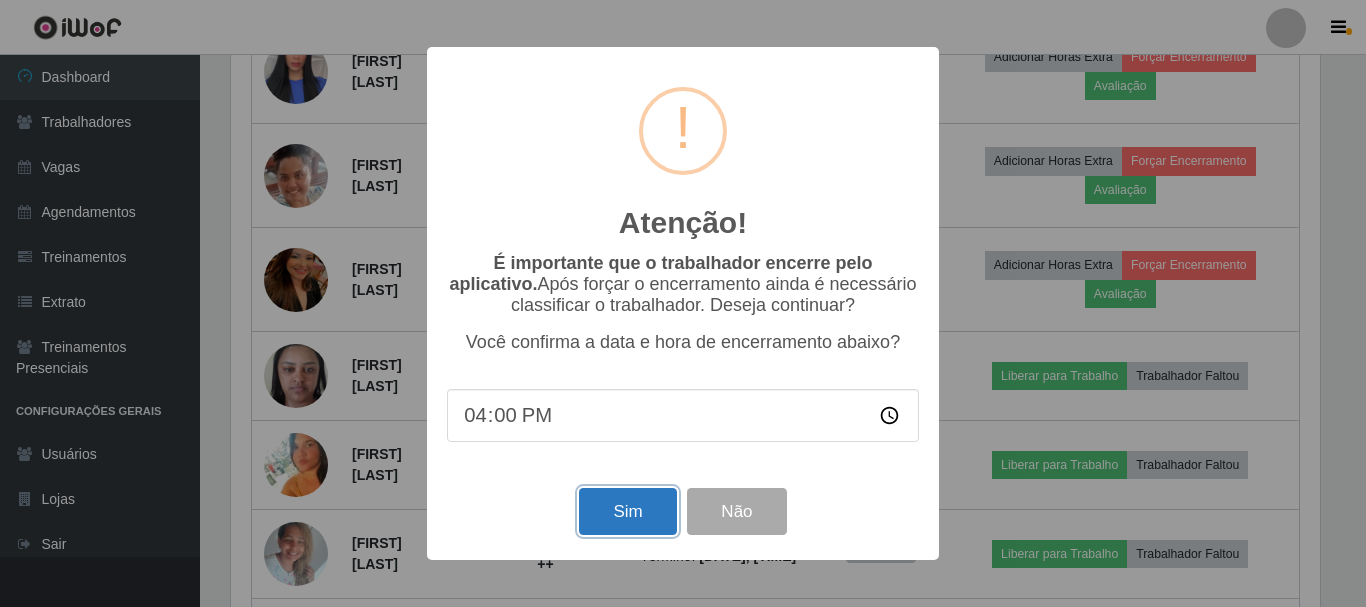 click on "Sim" at bounding box center (627, 511) 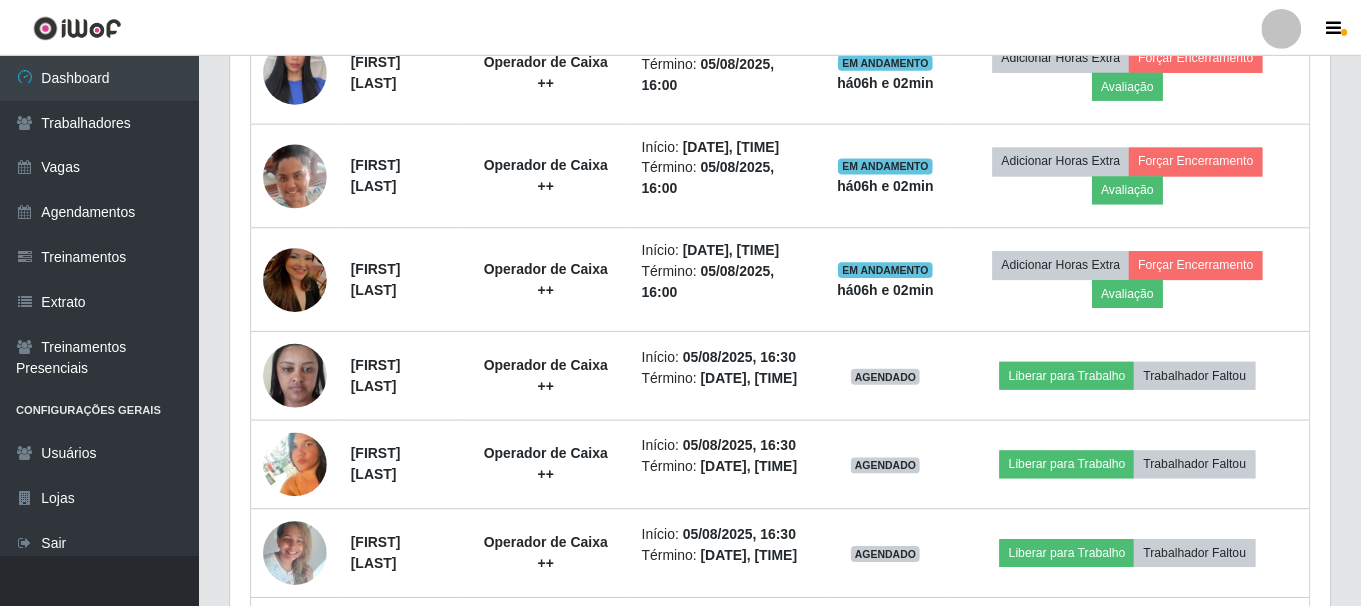 scroll, scrollTop: 999585, scrollLeft: 998901, axis: both 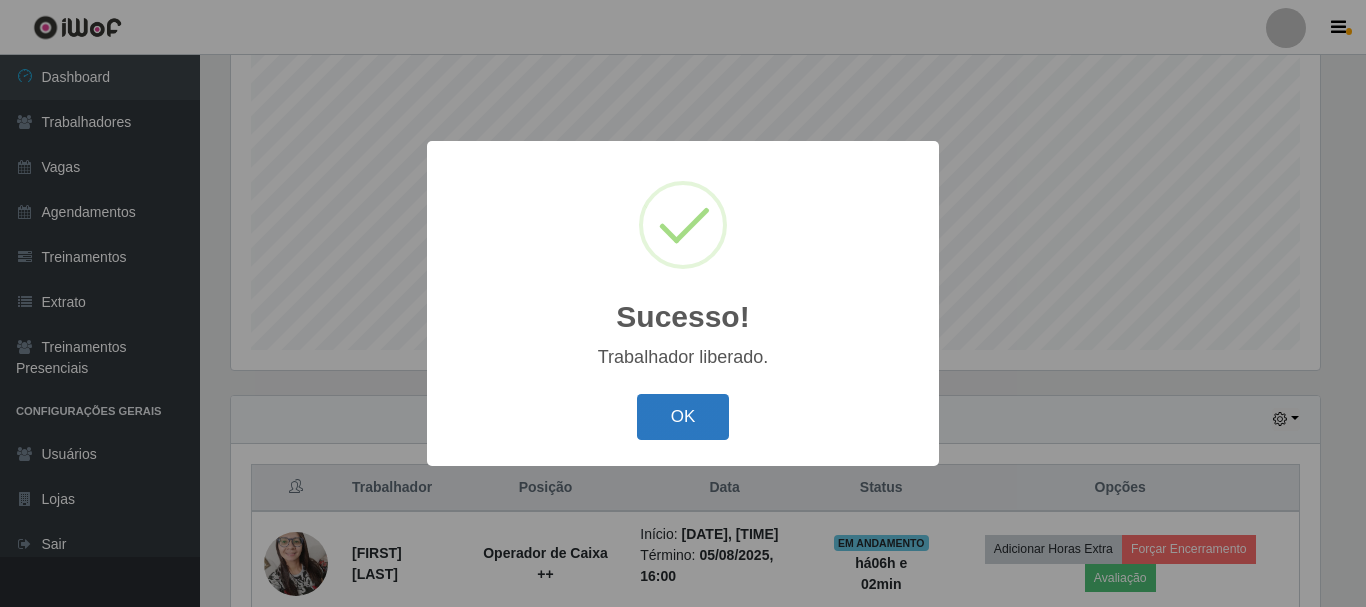 click on "OK" at bounding box center [683, 417] 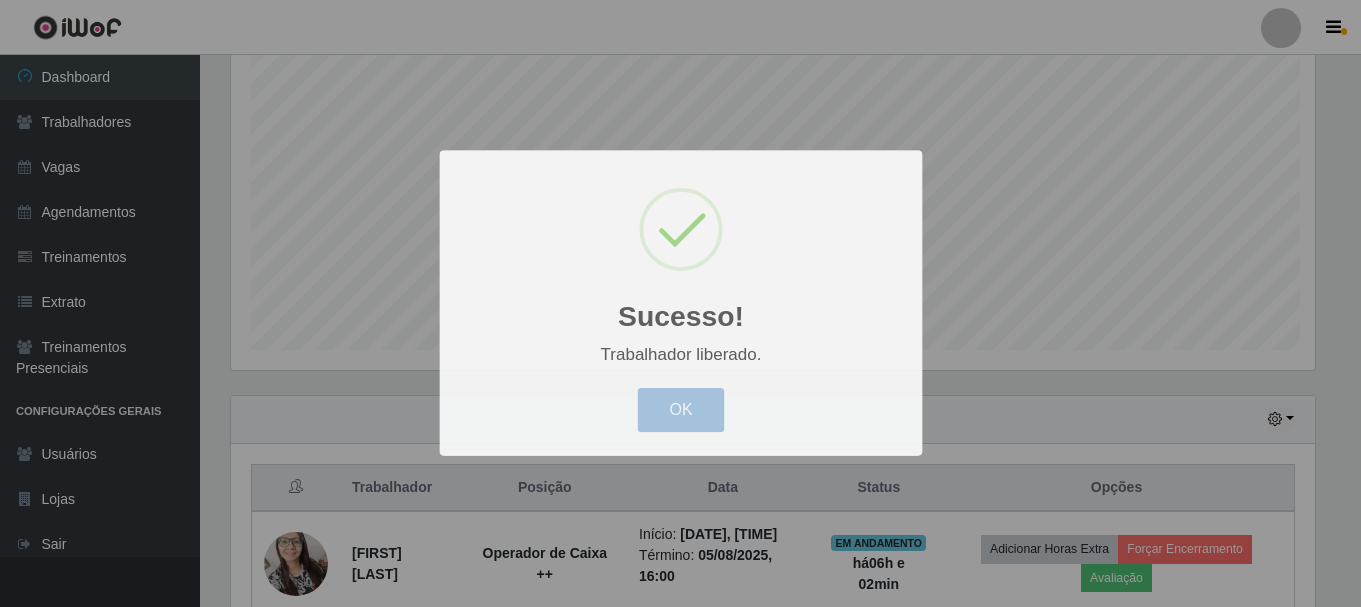 scroll, scrollTop: 999585, scrollLeft: 998901, axis: both 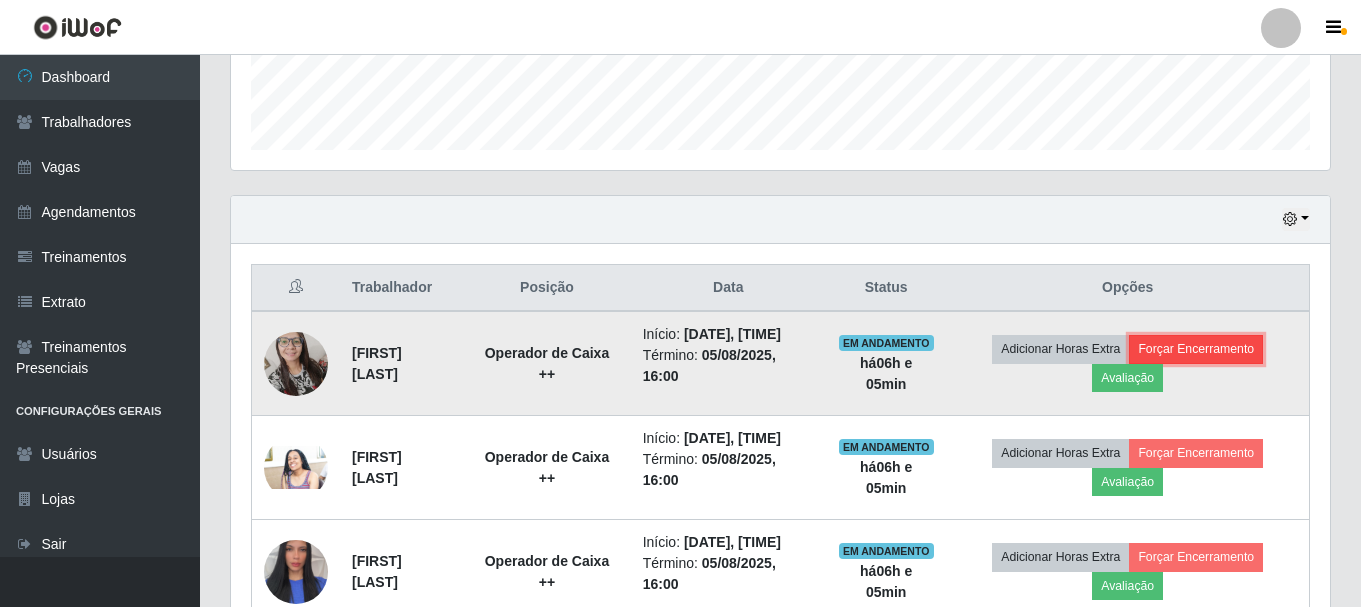 click on "Forçar Encerramento" at bounding box center (1196, 349) 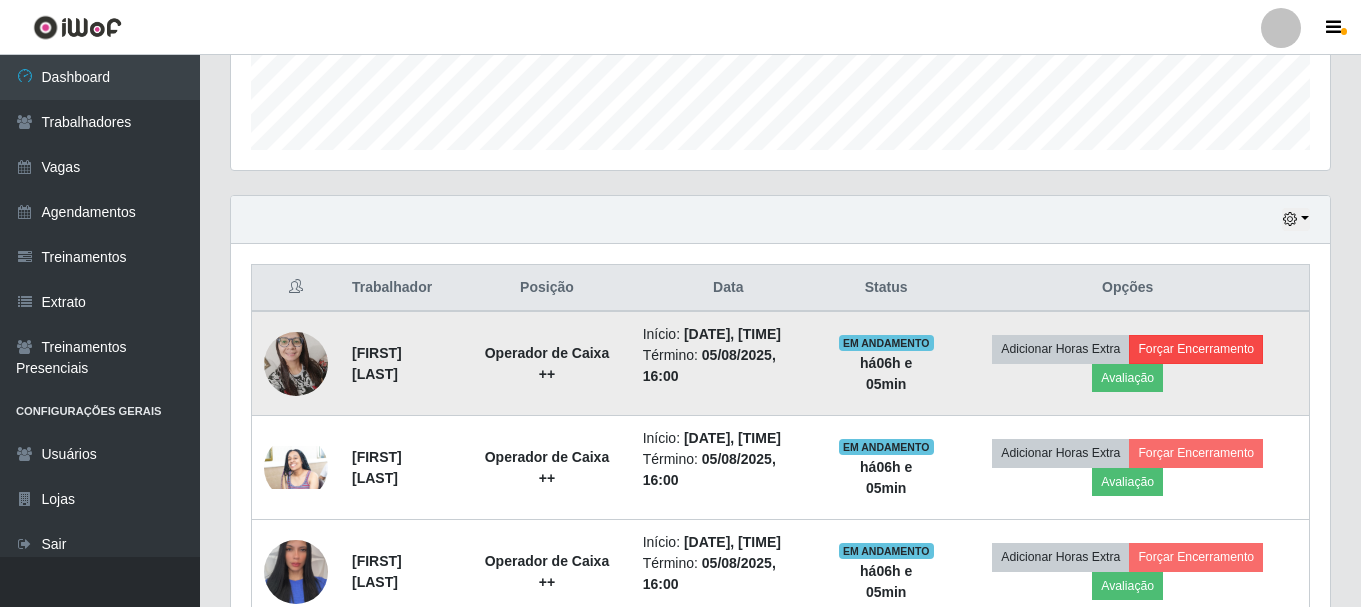 scroll, scrollTop: 999585, scrollLeft: 998911, axis: both 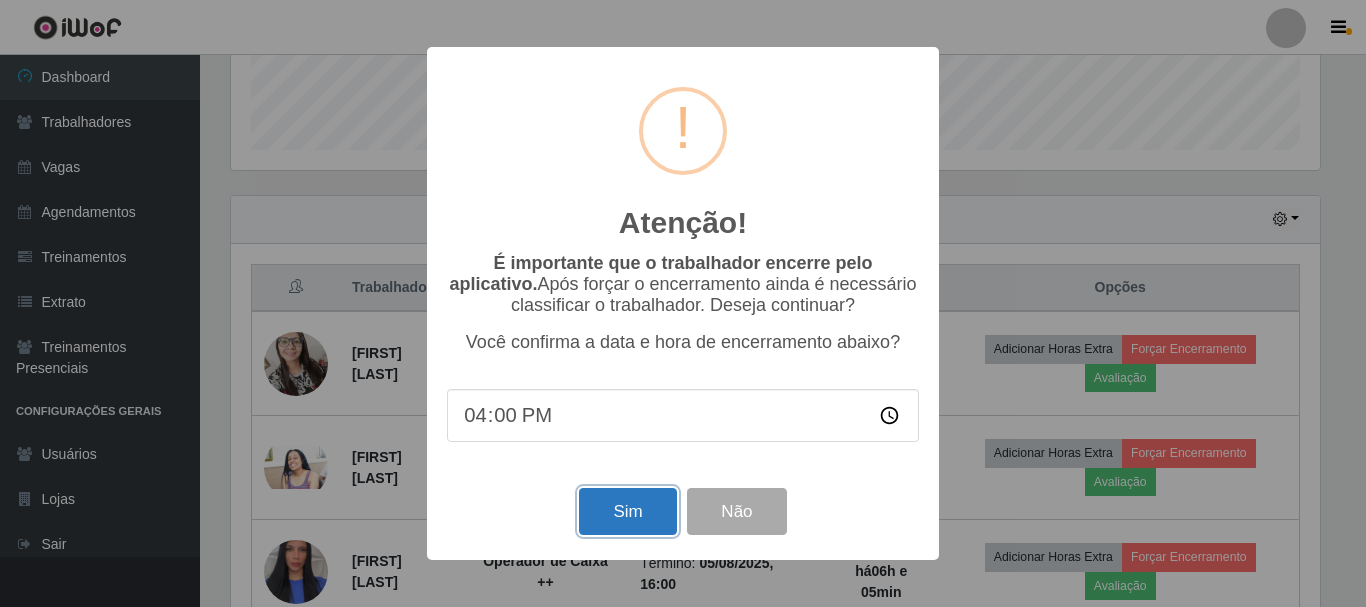 click on "Sim" at bounding box center [627, 511] 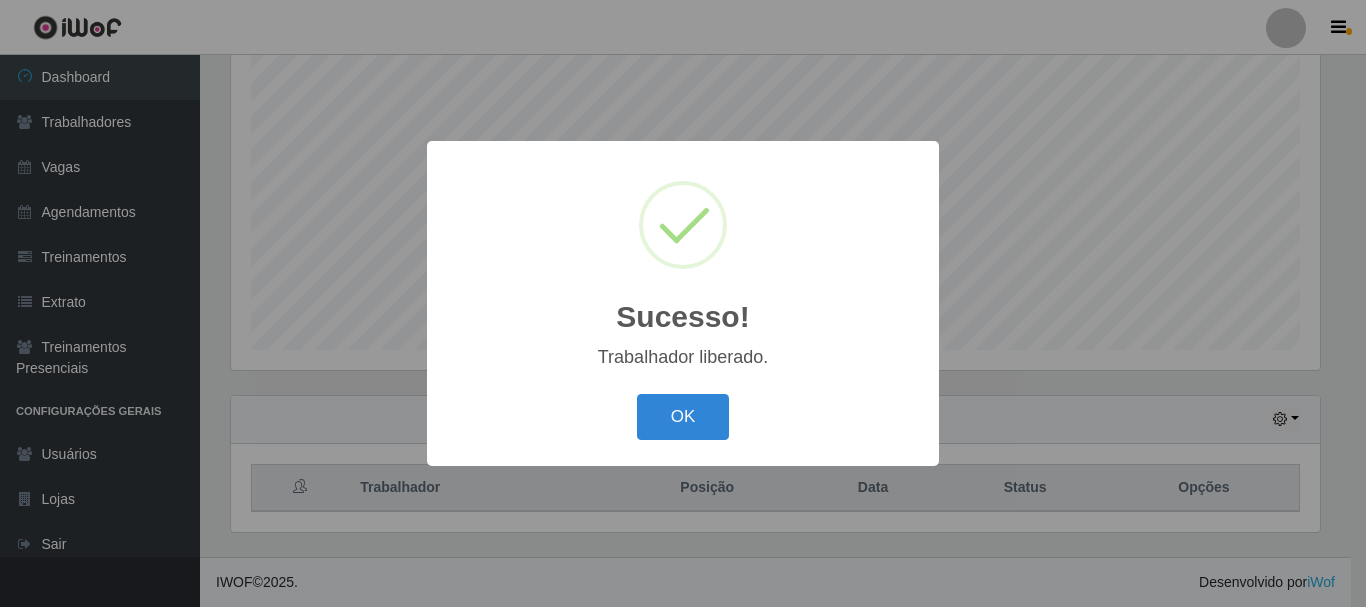 scroll, scrollTop: 365, scrollLeft: 0, axis: vertical 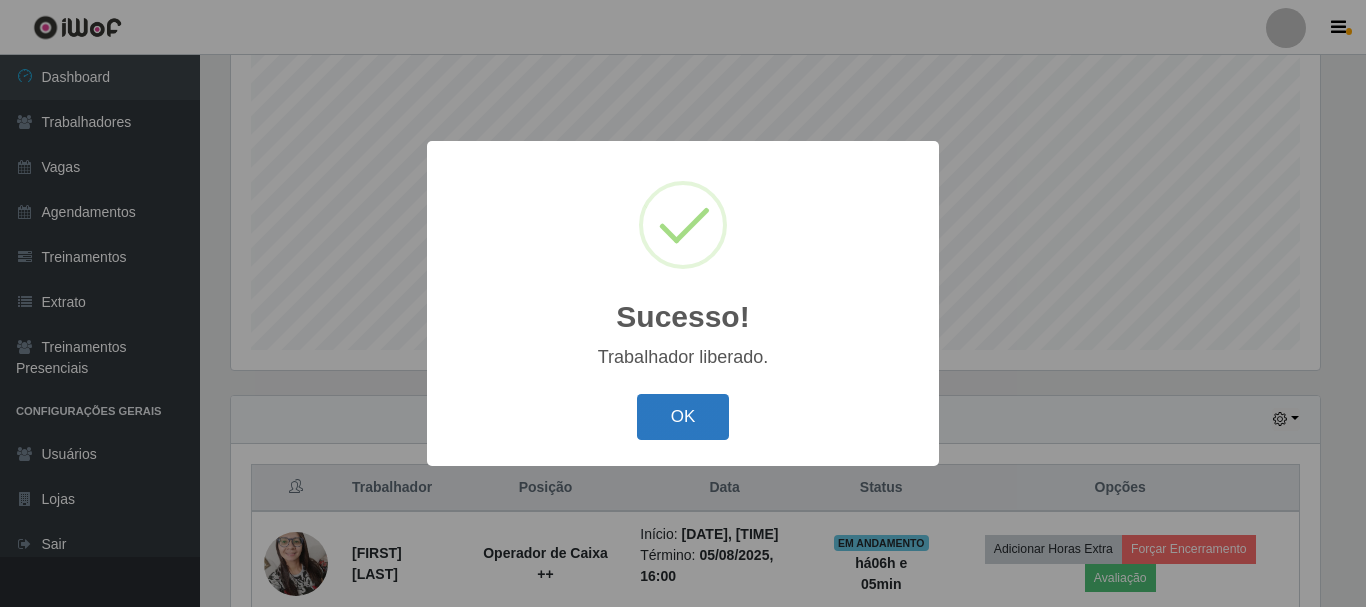 click on "OK" at bounding box center (683, 417) 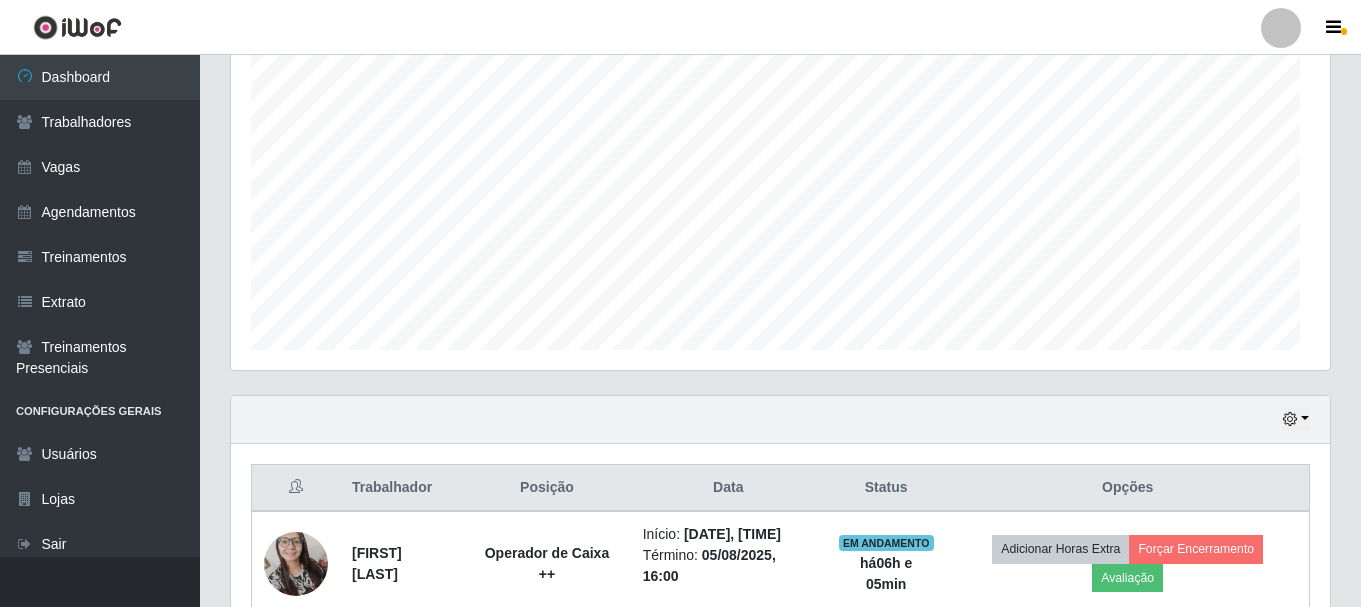 scroll, scrollTop: 999585, scrollLeft: 998901, axis: both 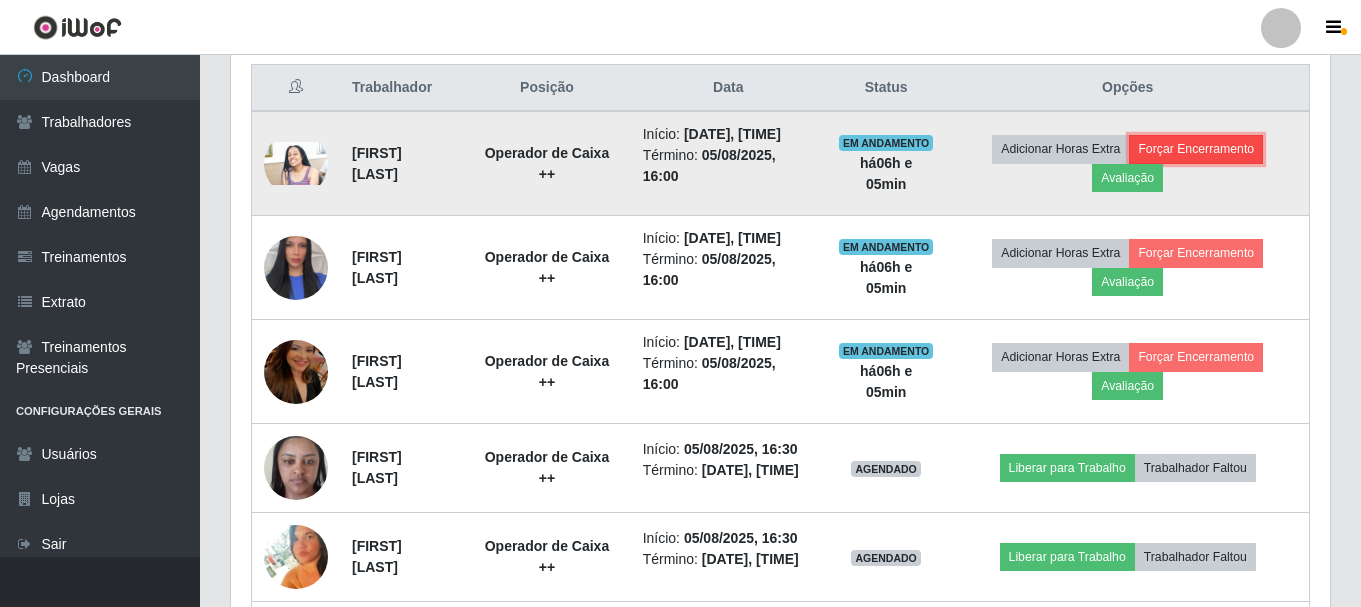 click on "Forçar Encerramento" at bounding box center [1196, 149] 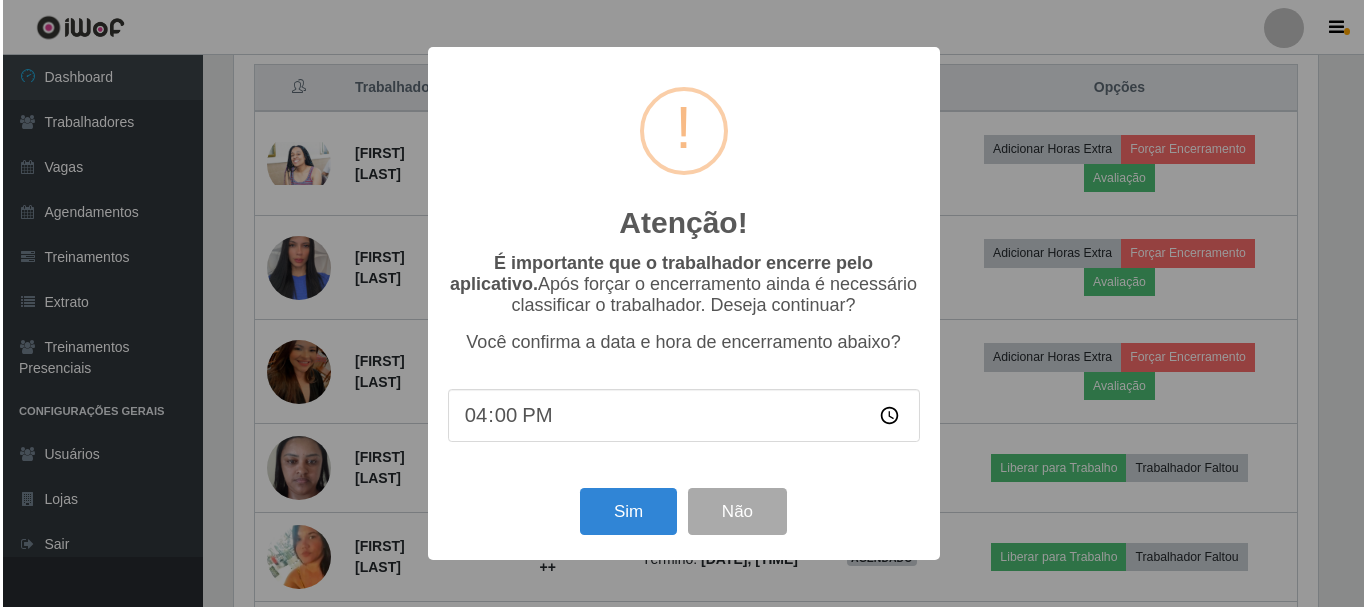 scroll, scrollTop: 999585, scrollLeft: 998911, axis: both 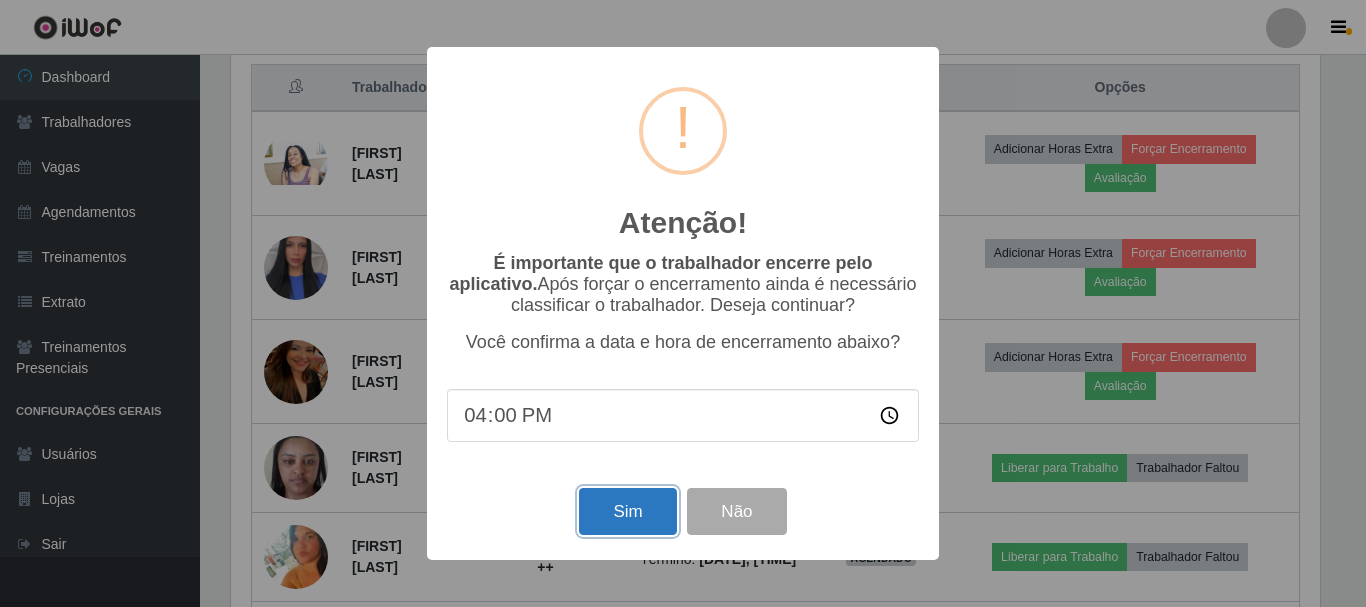 click on "Sim" at bounding box center (627, 511) 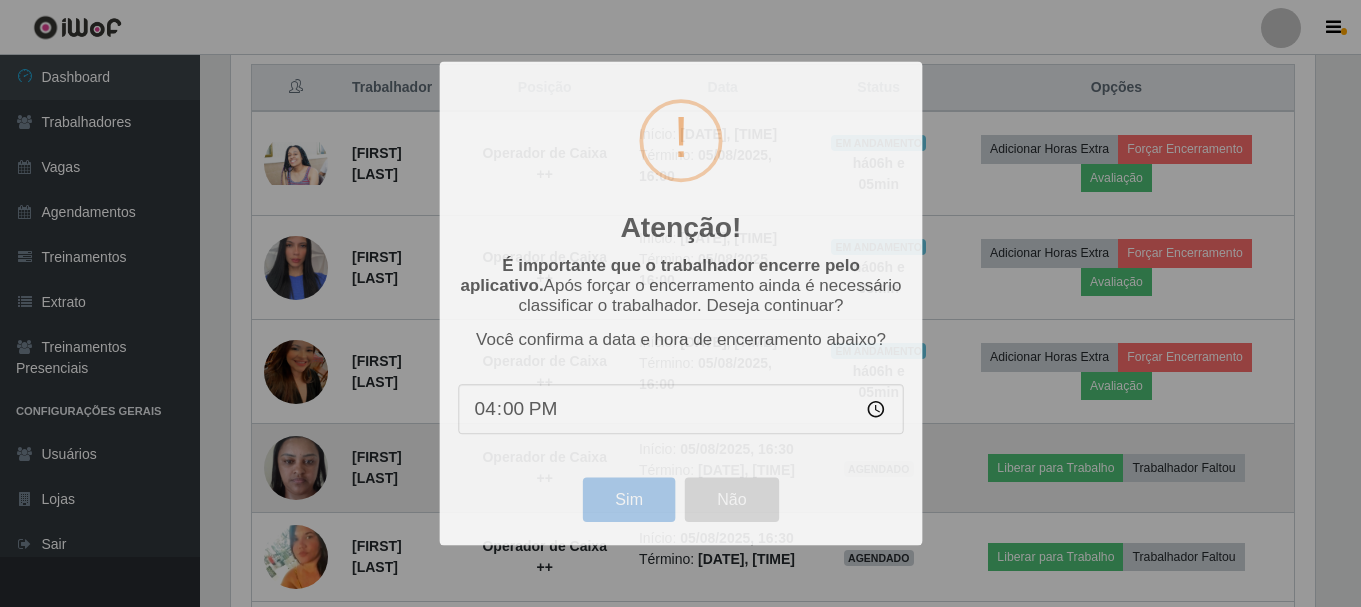 scroll, scrollTop: 999585, scrollLeft: 998901, axis: both 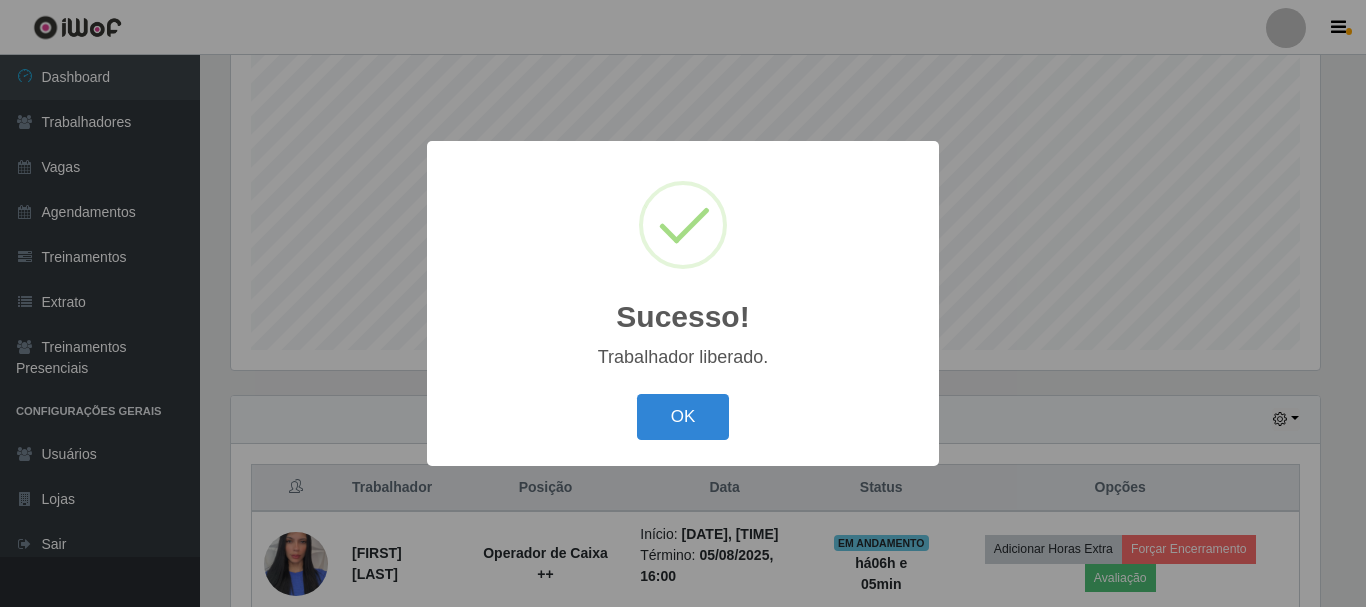 drag, startPoint x: 697, startPoint y: 413, endPoint x: 736, endPoint y: 386, distance: 47.434166 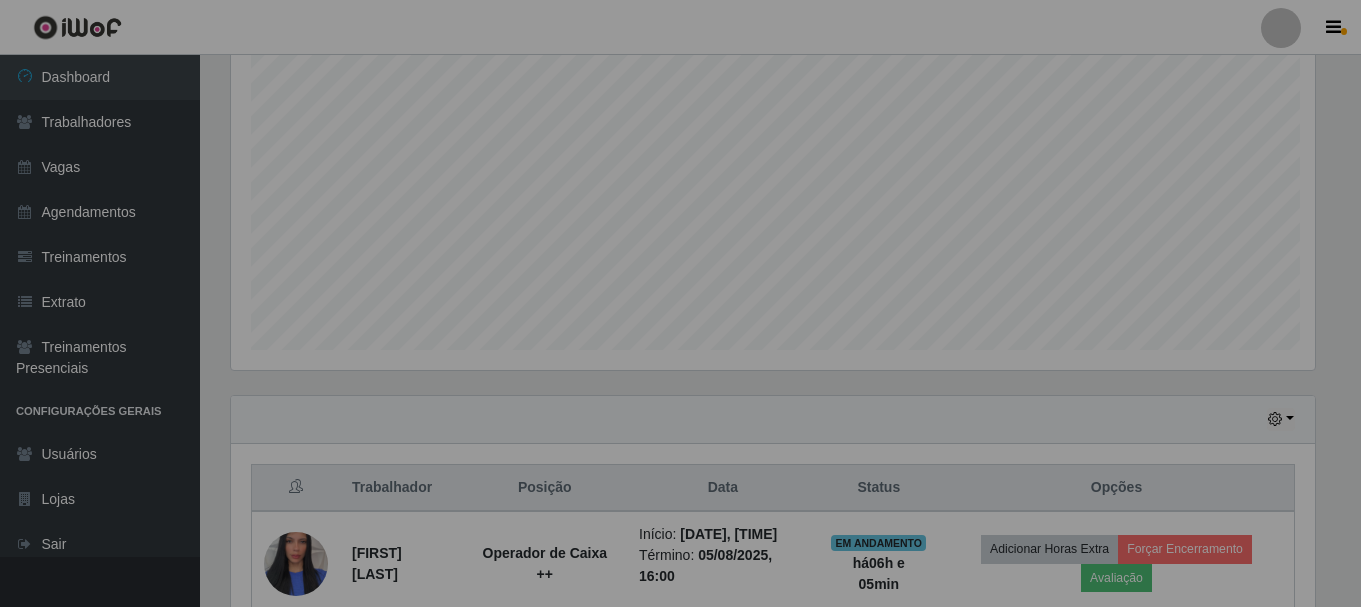 scroll, scrollTop: 999585, scrollLeft: 998901, axis: both 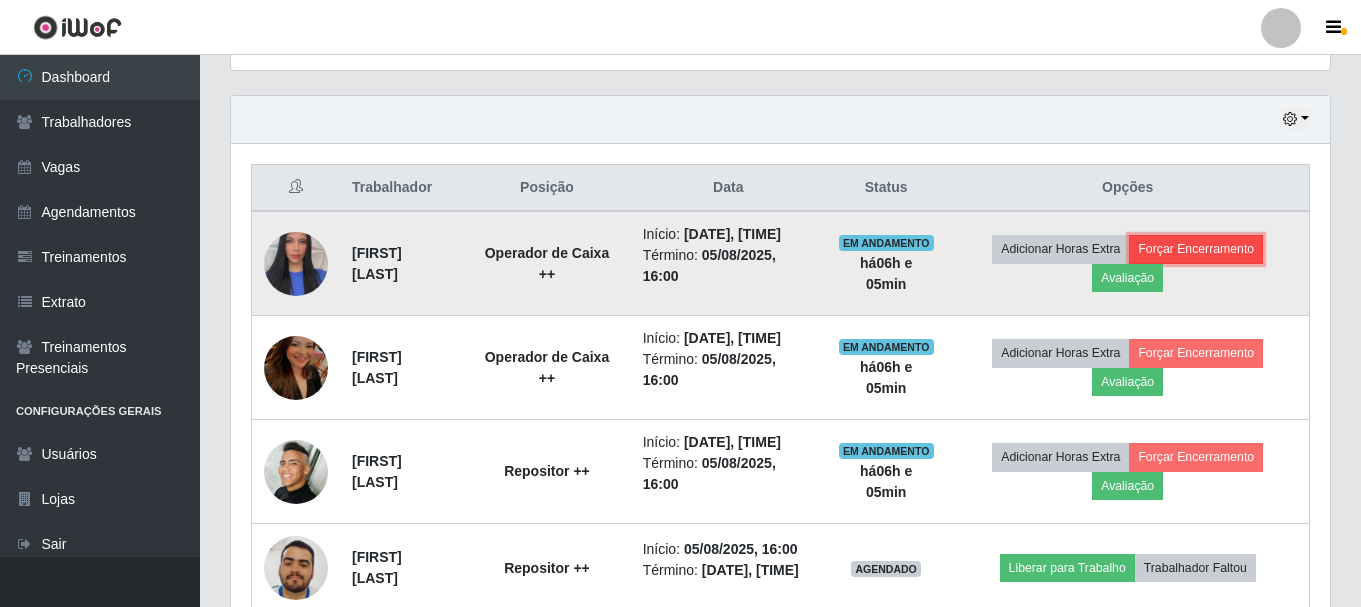 click on "Forçar Encerramento" at bounding box center [1196, 249] 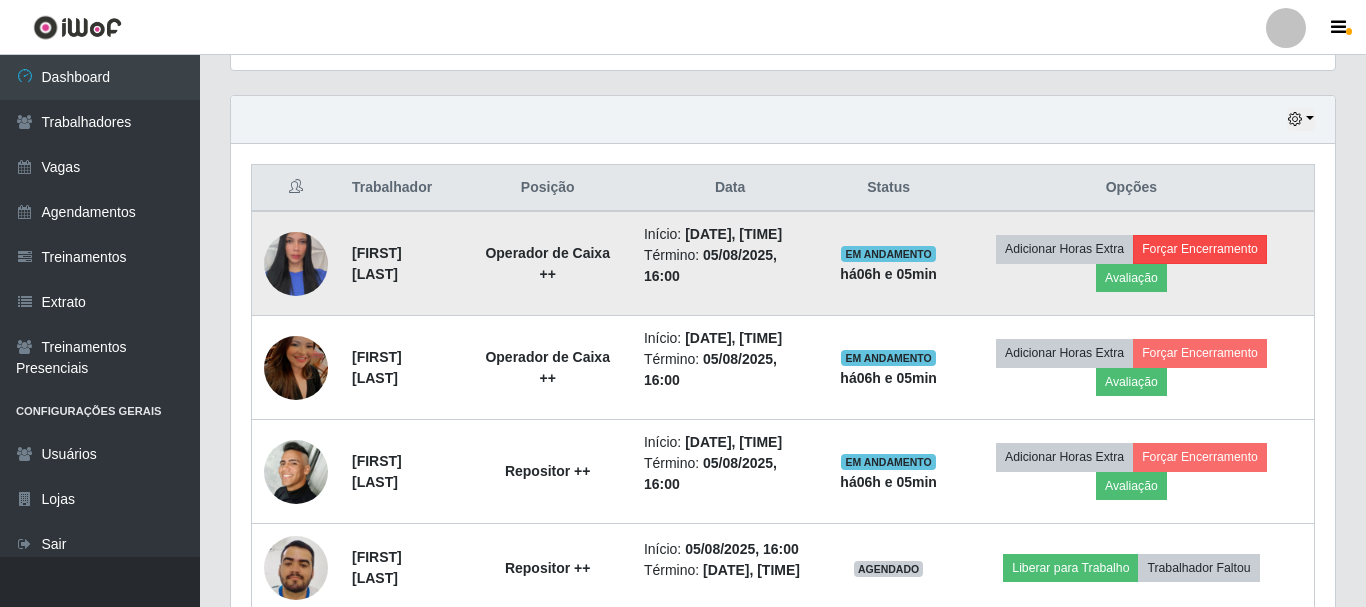 scroll, scrollTop: 999585, scrollLeft: 998911, axis: both 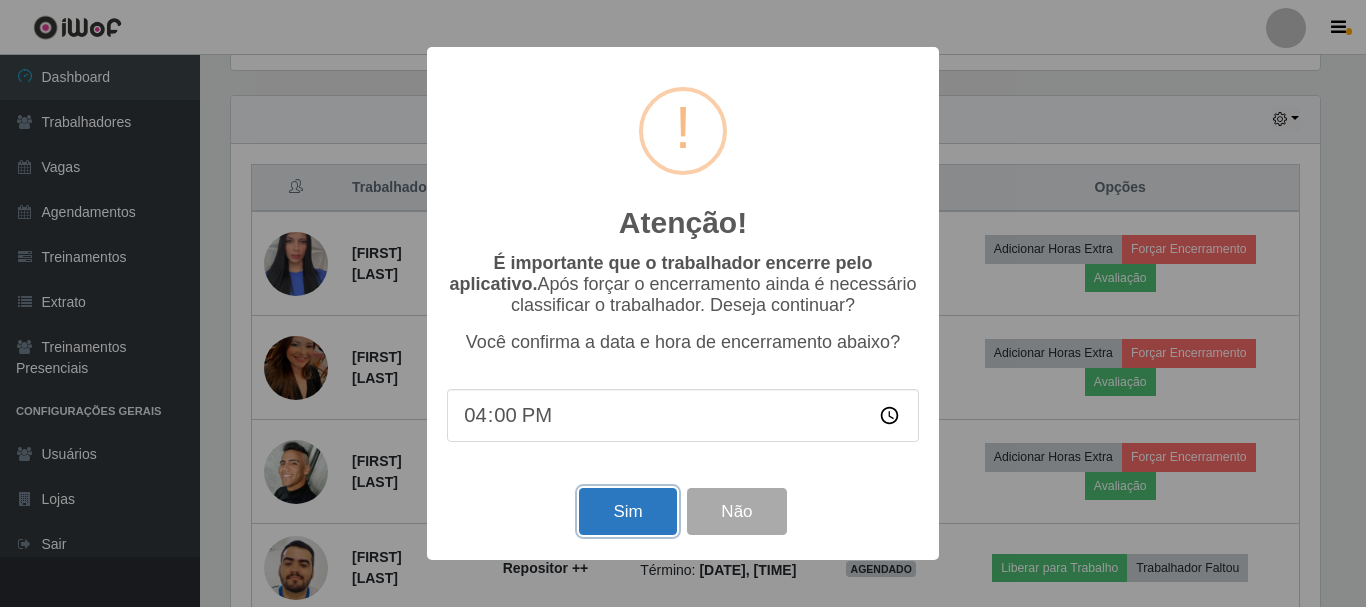 click on "Sim" at bounding box center (627, 511) 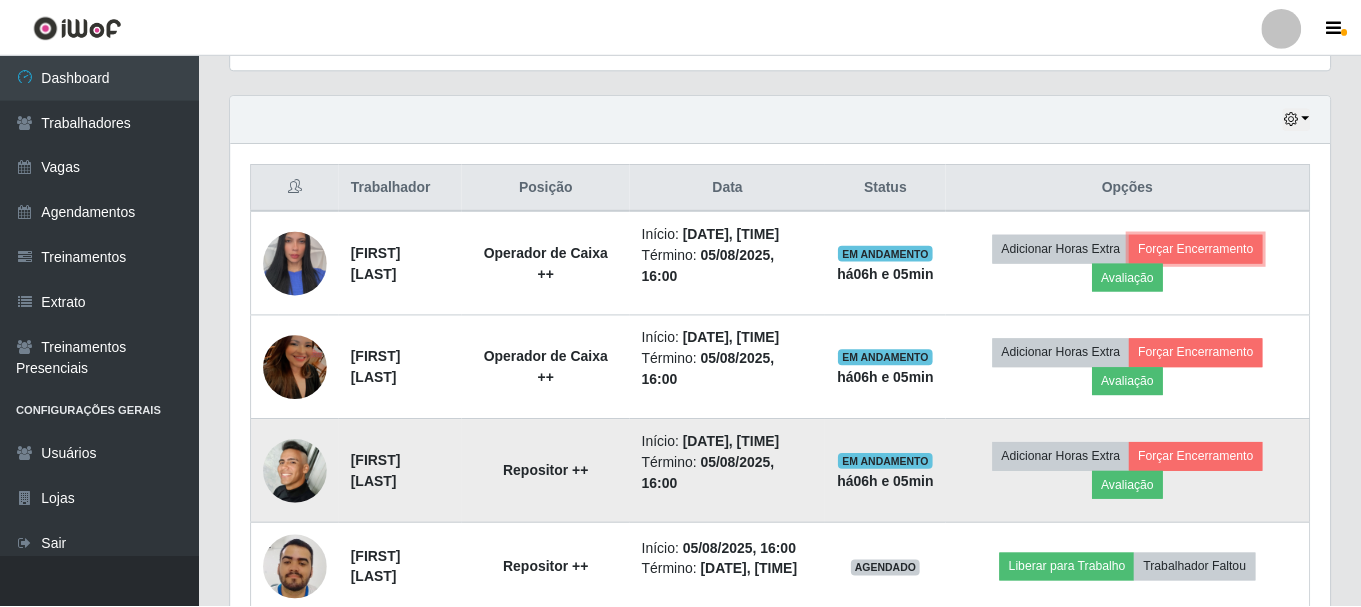 scroll, scrollTop: 999585, scrollLeft: 998901, axis: both 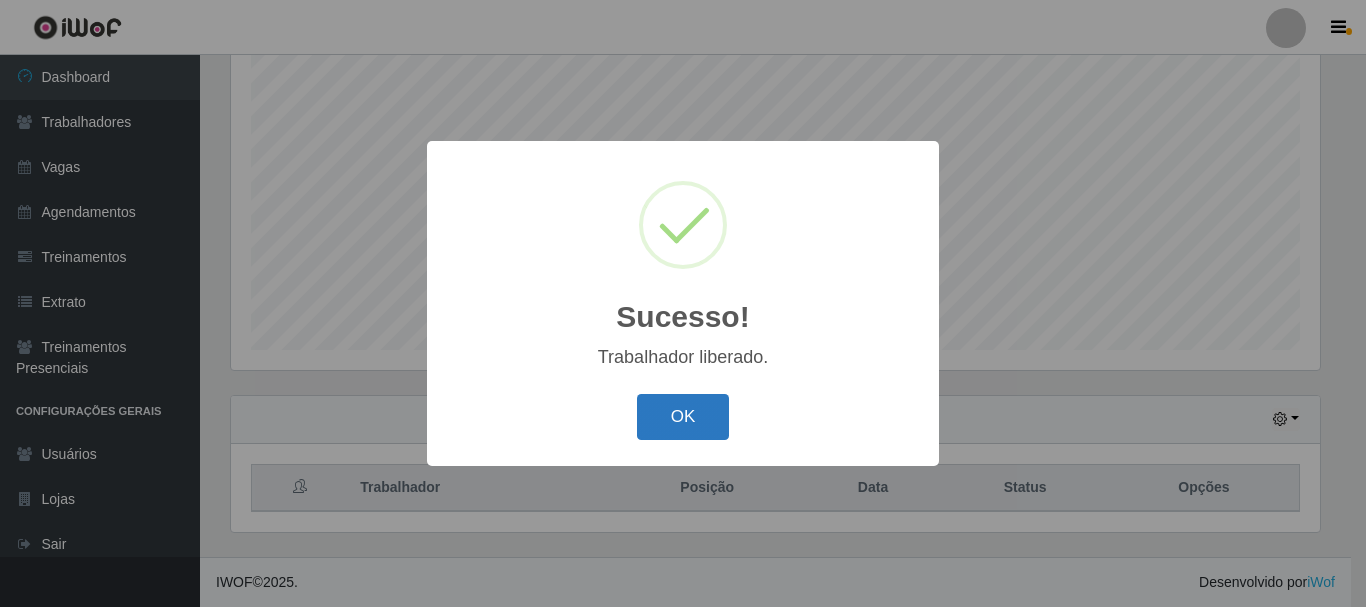 click on "OK" at bounding box center (683, 417) 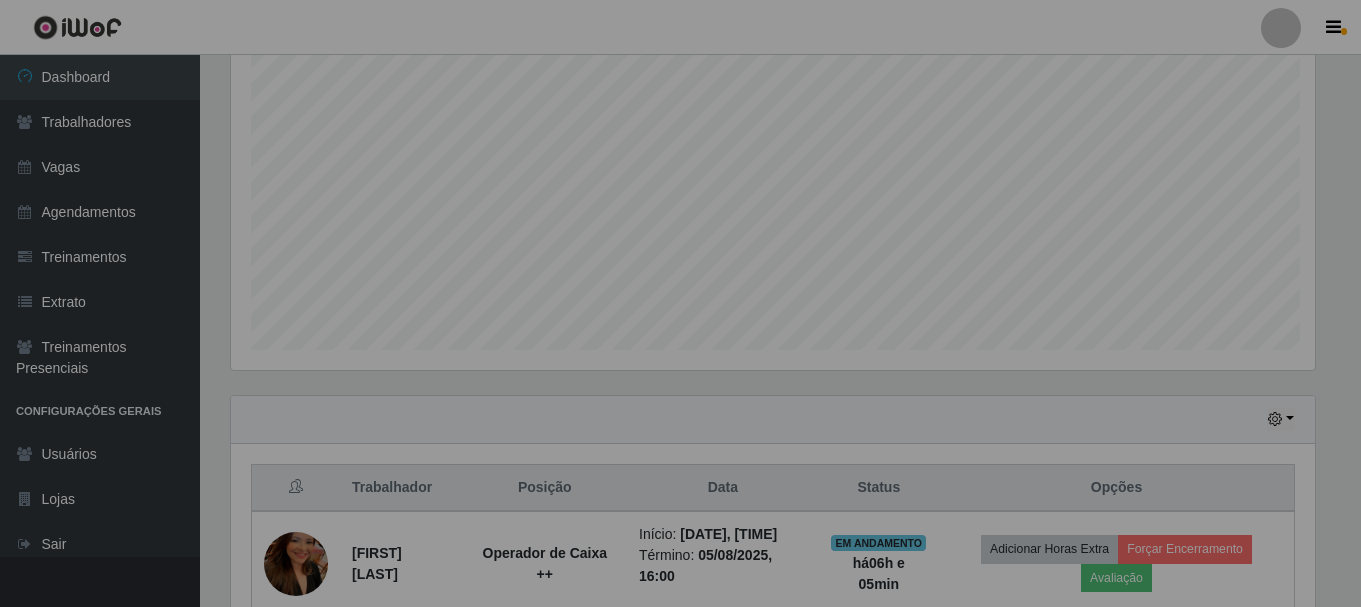 scroll, scrollTop: 366, scrollLeft: 0, axis: vertical 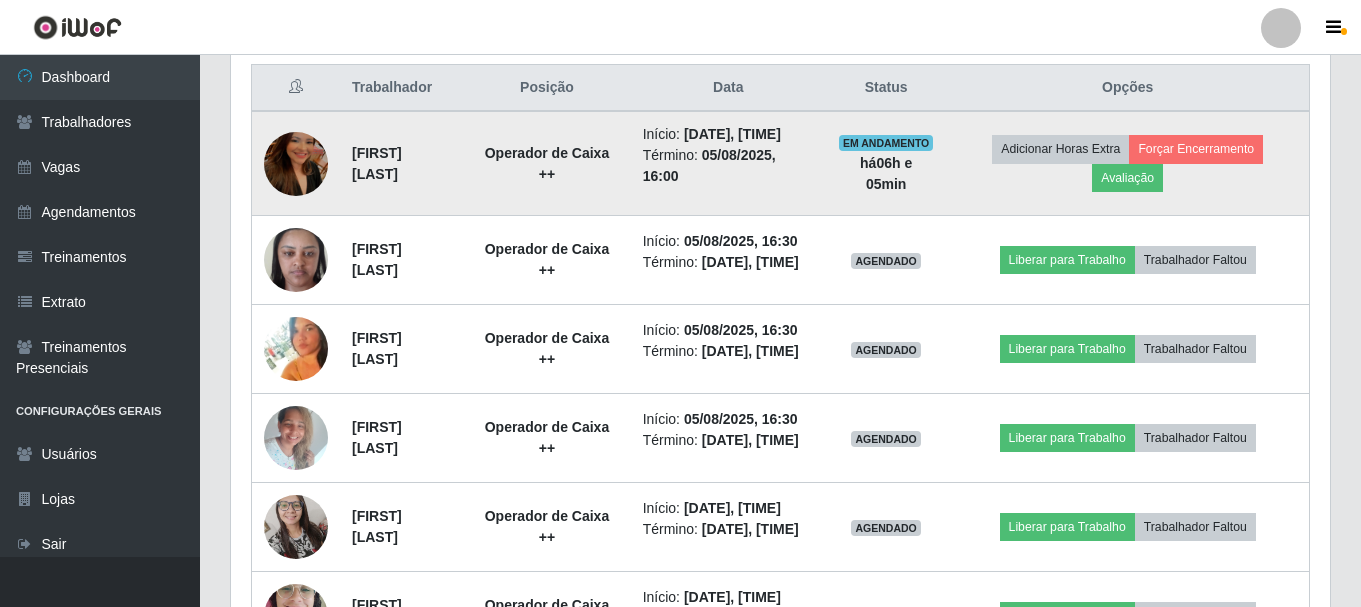 click at bounding box center (296, 164) 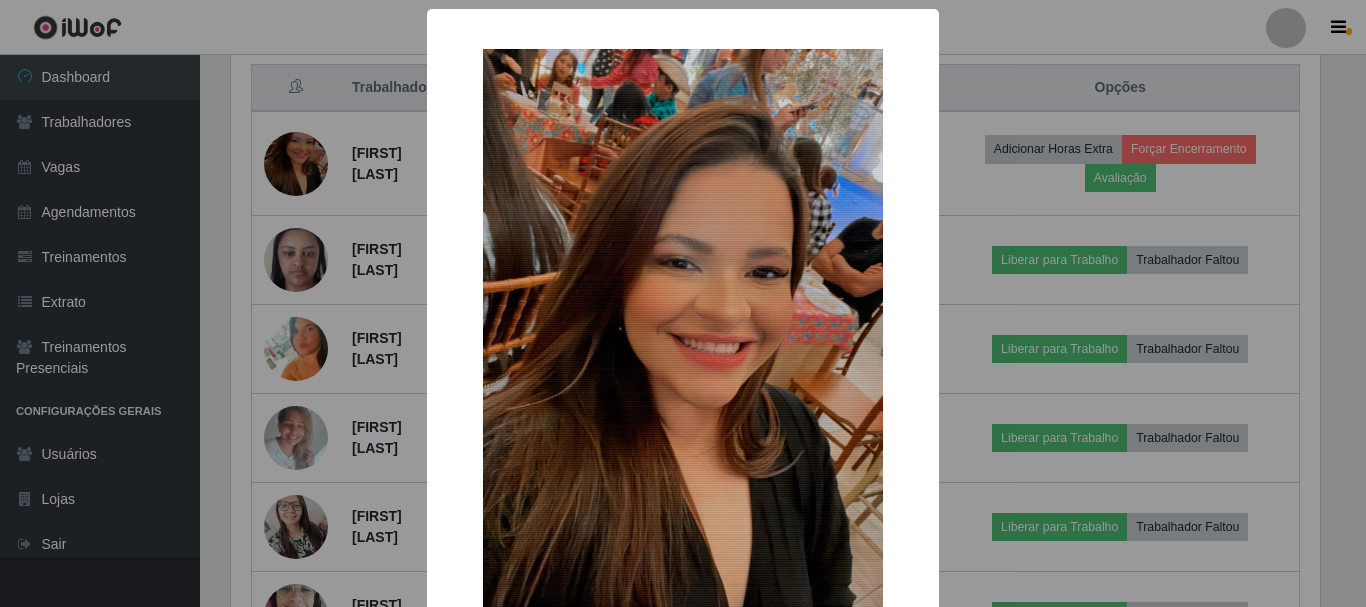 click on "× OK Cancel" at bounding box center [683, 443] 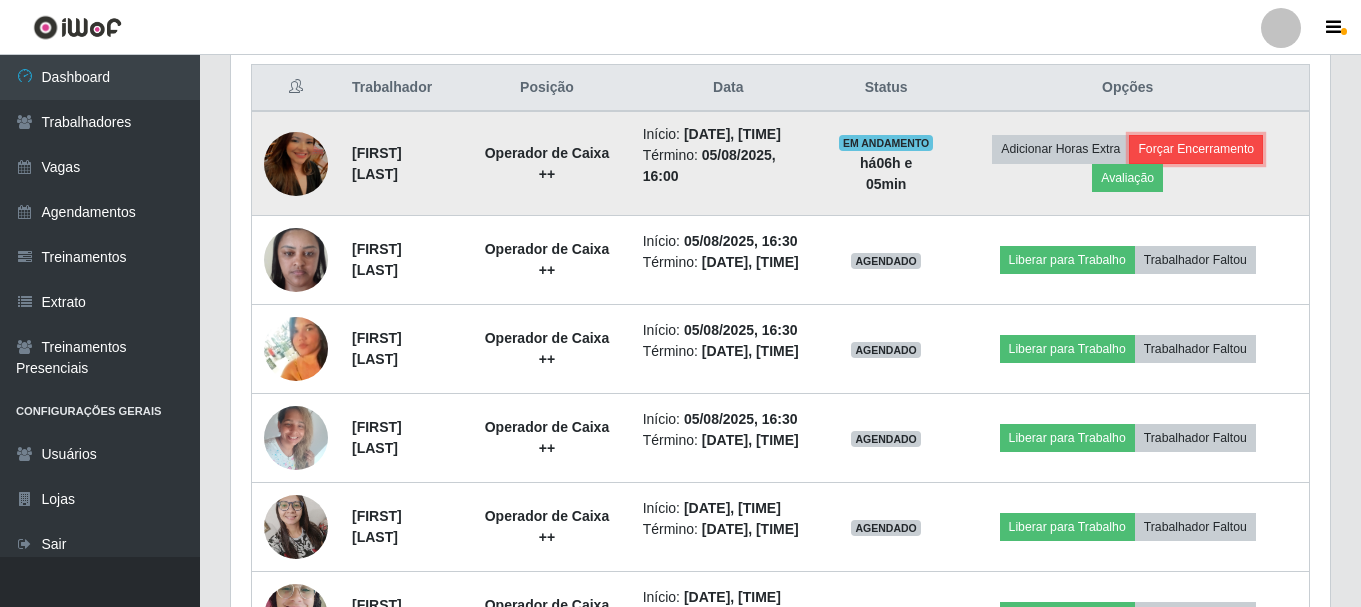 click on "Forçar Encerramento" at bounding box center [1196, 149] 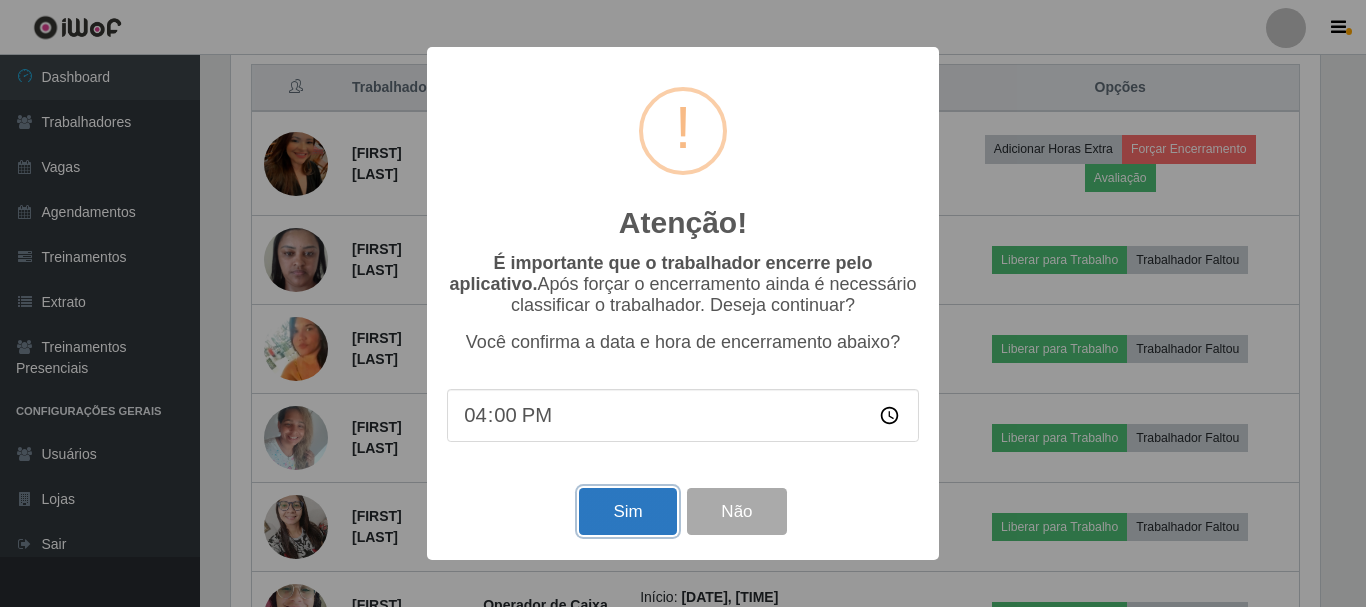 click on "Sim" at bounding box center [627, 511] 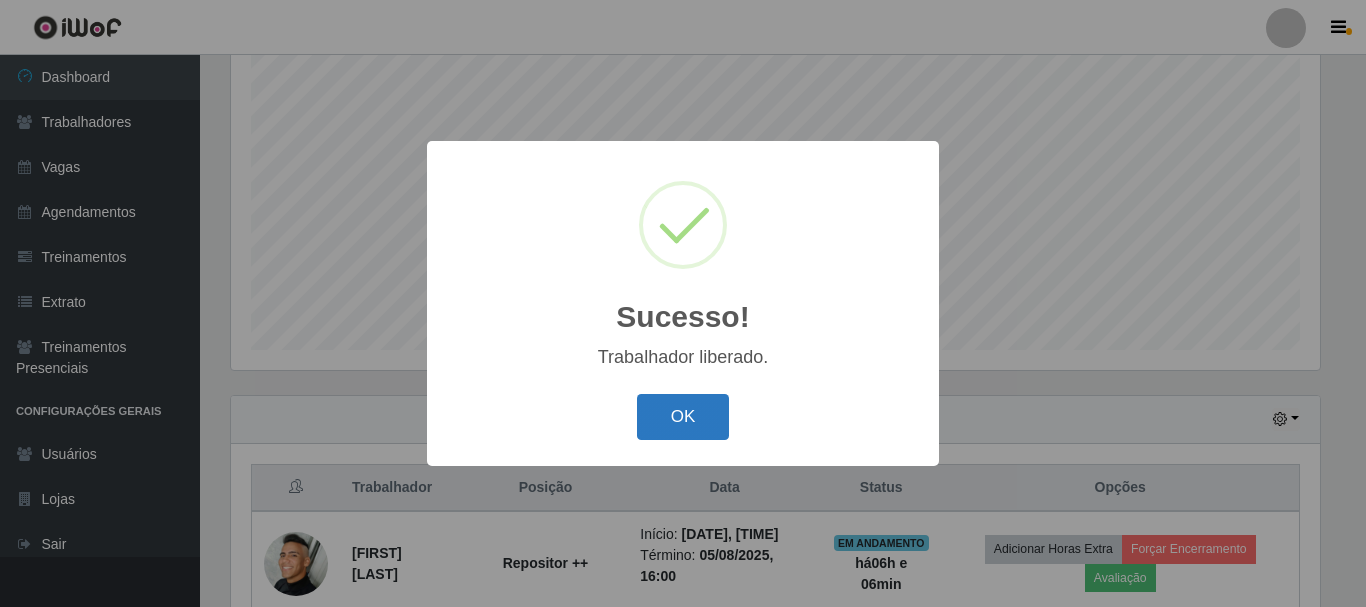 click on "OK" at bounding box center [683, 417] 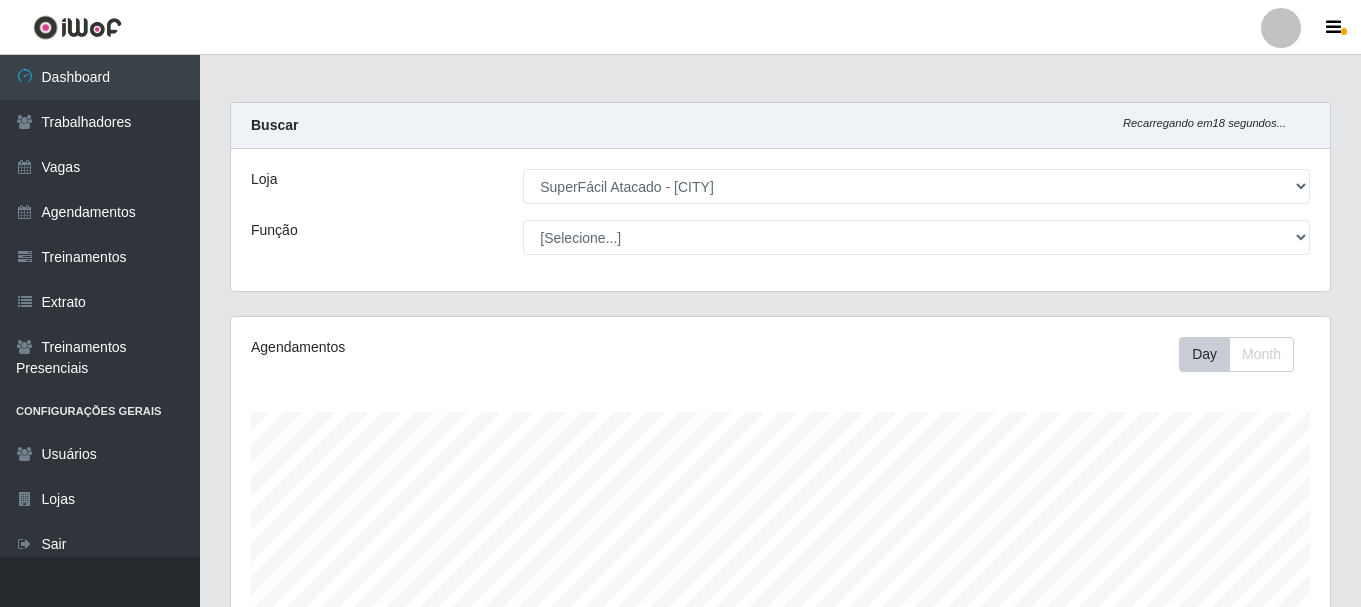 scroll, scrollTop: 0, scrollLeft: 0, axis: both 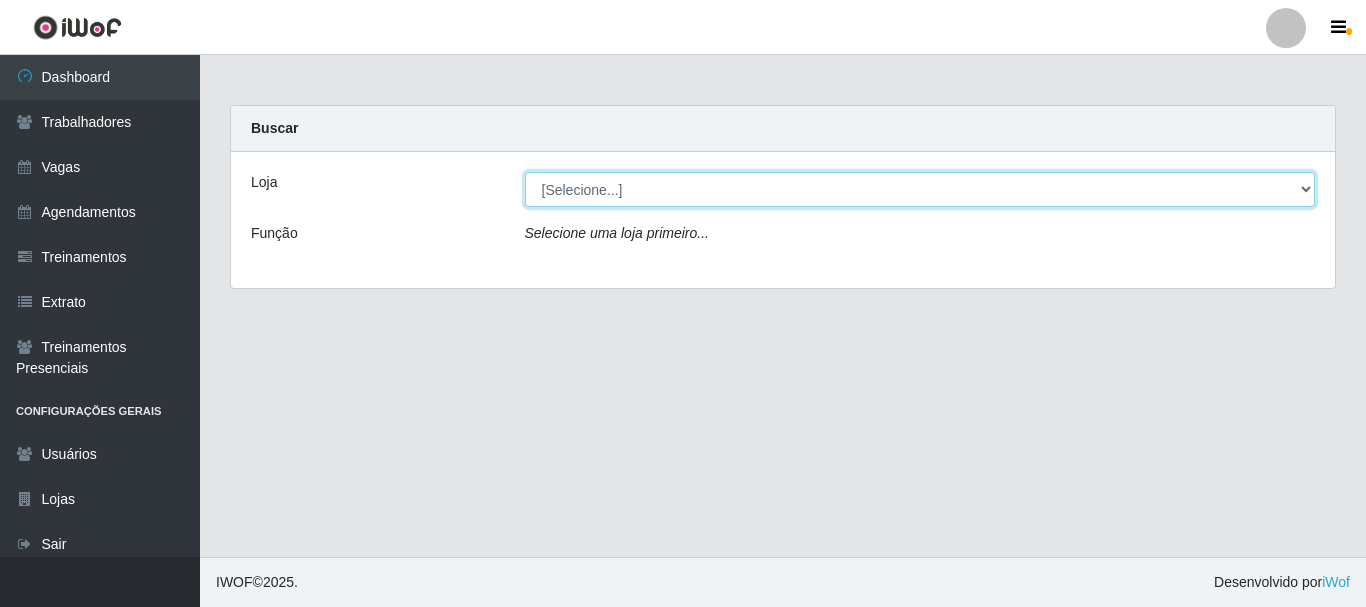 click on "[Selecione...] SuperFácil Atacado - [CITY]" at bounding box center [920, 189] 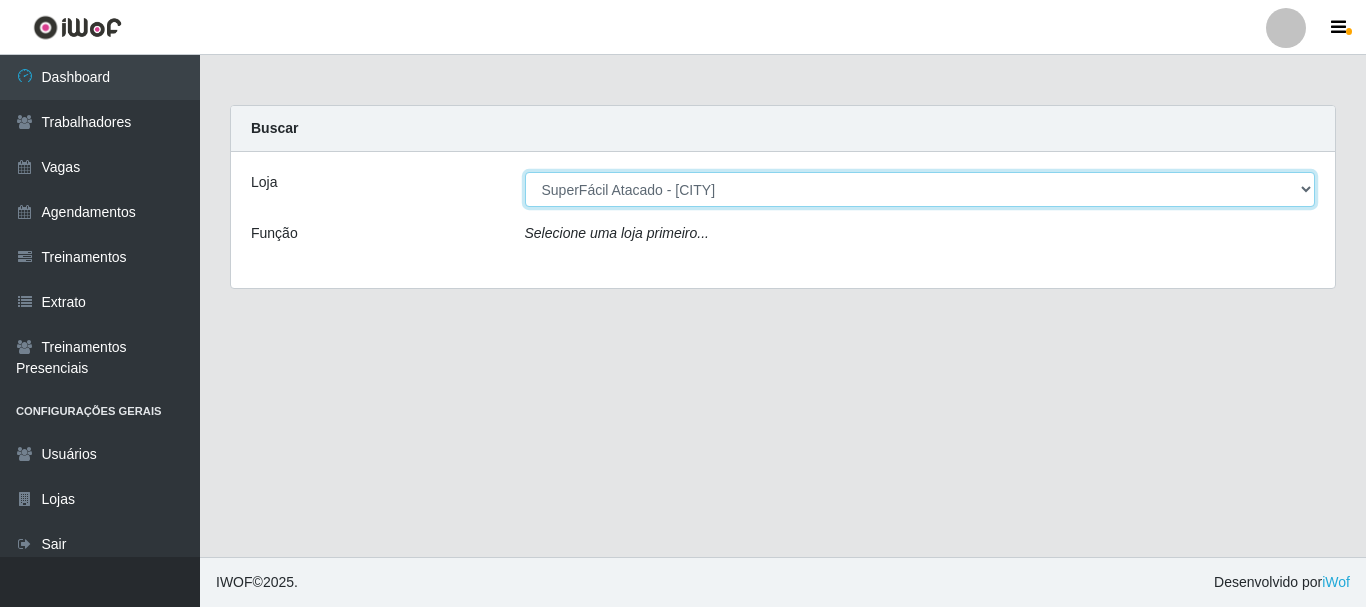 click on "[Selecione...] SuperFácil Atacado - [CITY]" at bounding box center [920, 189] 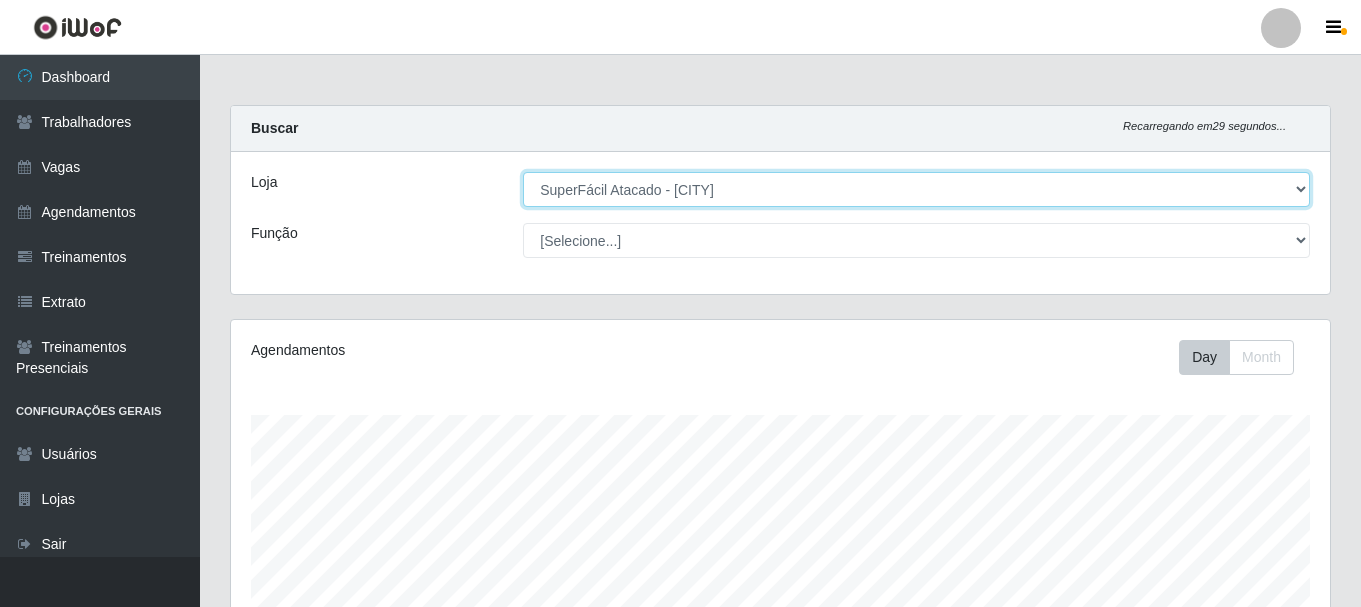 scroll, scrollTop: 999585, scrollLeft: 998901, axis: both 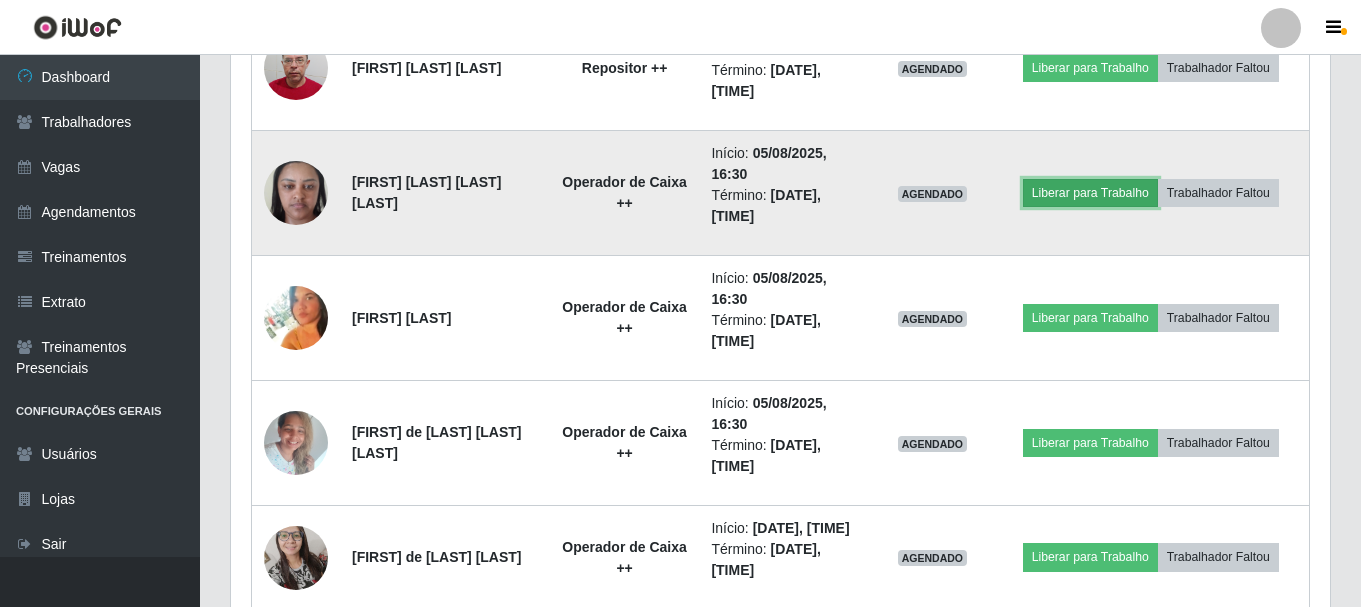 click on "Liberar para Trabalho" at bounding box center [1090, 193] 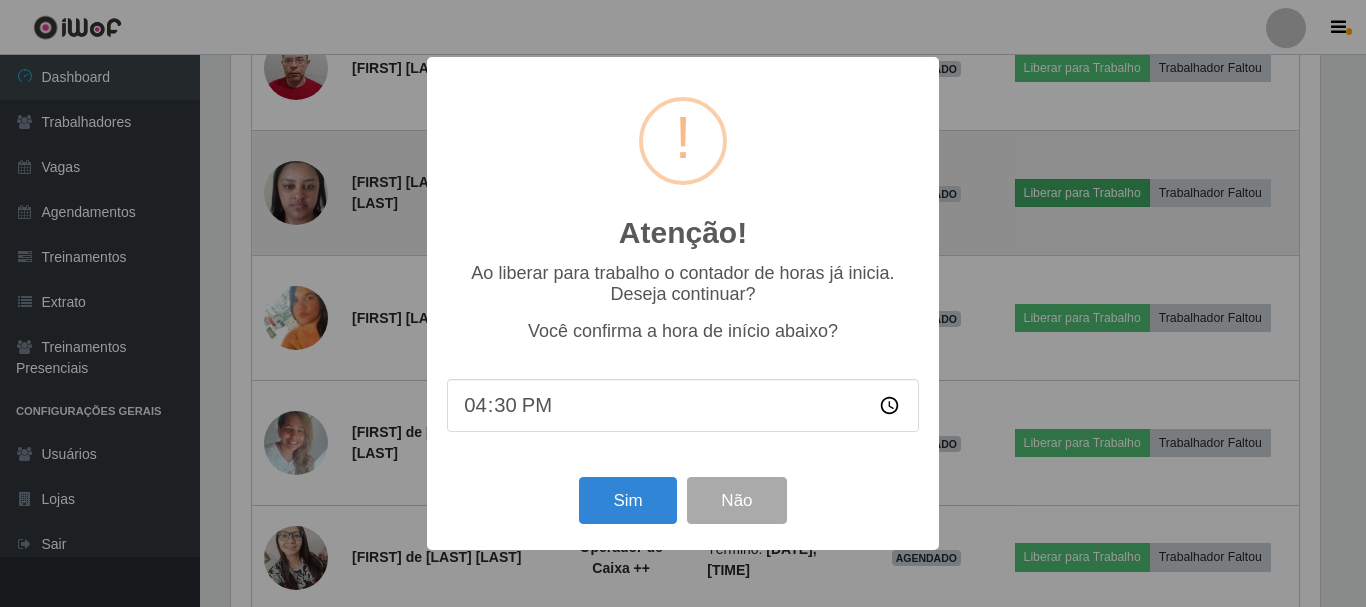 scroll, scrollTop: 999585, scrollLeft: 998911, axis: both 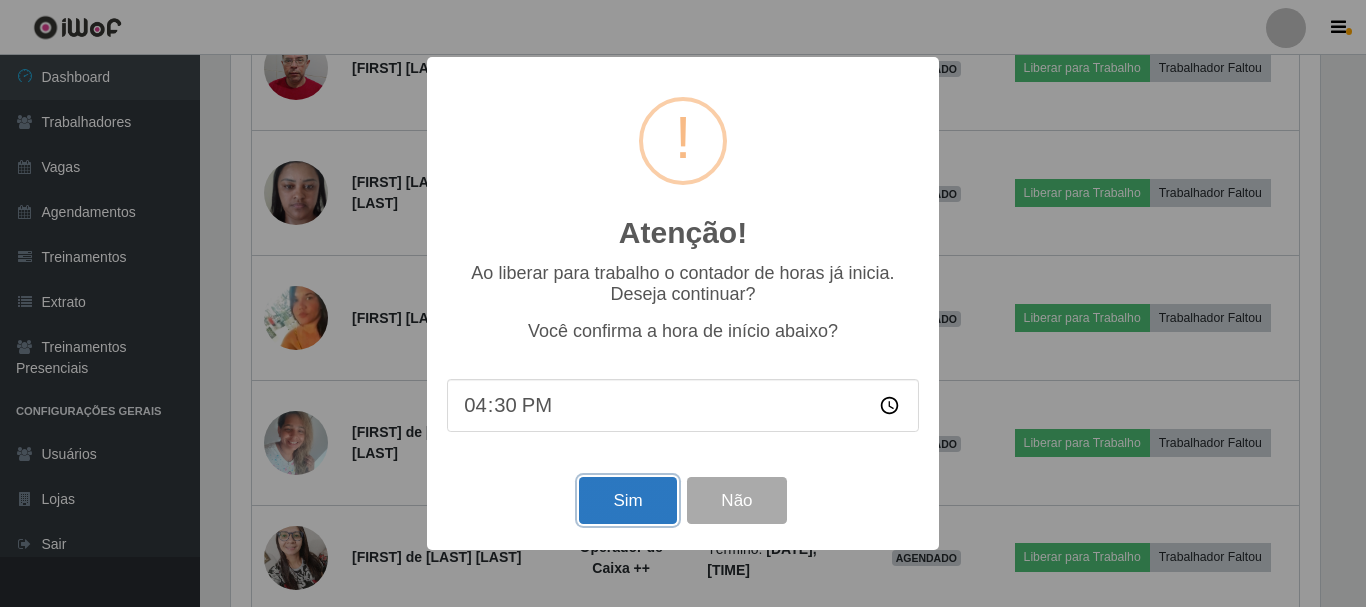 click on "Sim" at bounding box center [627, 500] 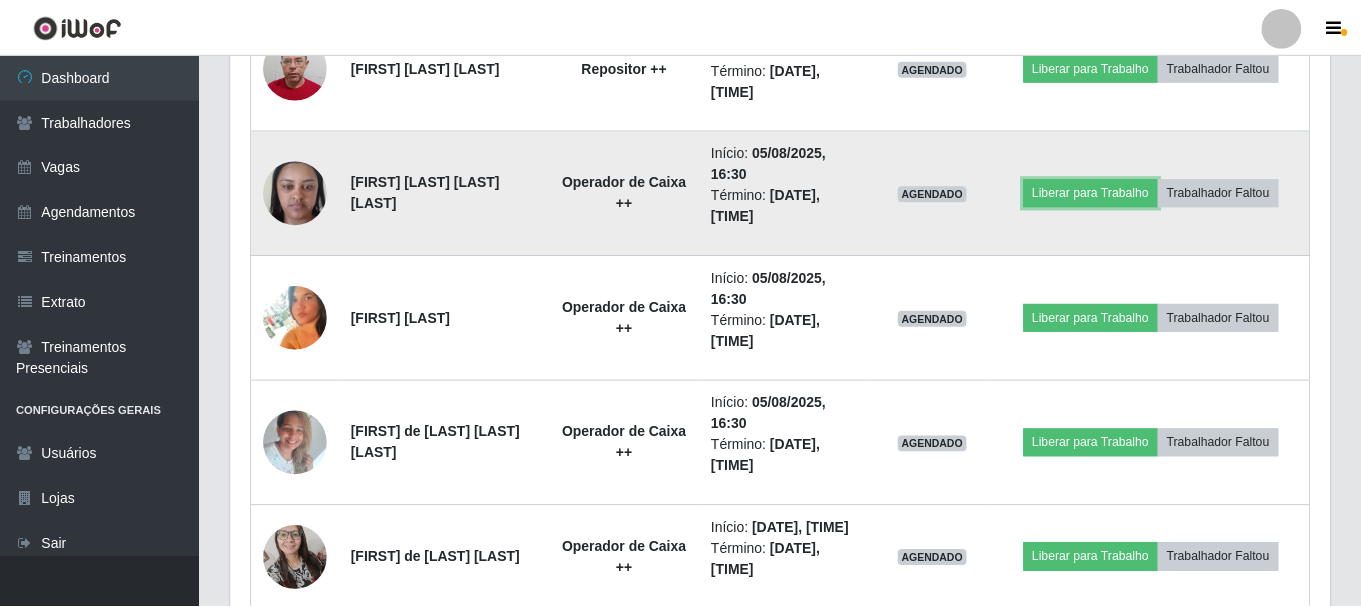 scroll, scrollTop: 999585, scrollLeft: 998901, axis: both 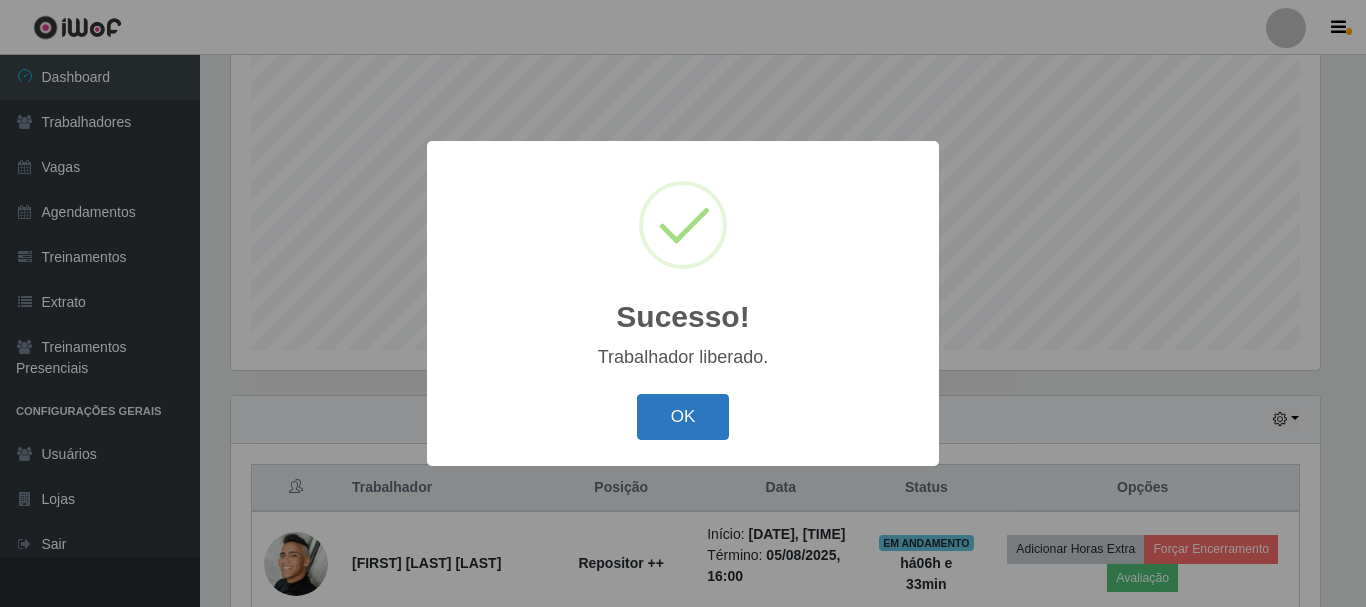 click on "OK" at bounding box center (683, 417) 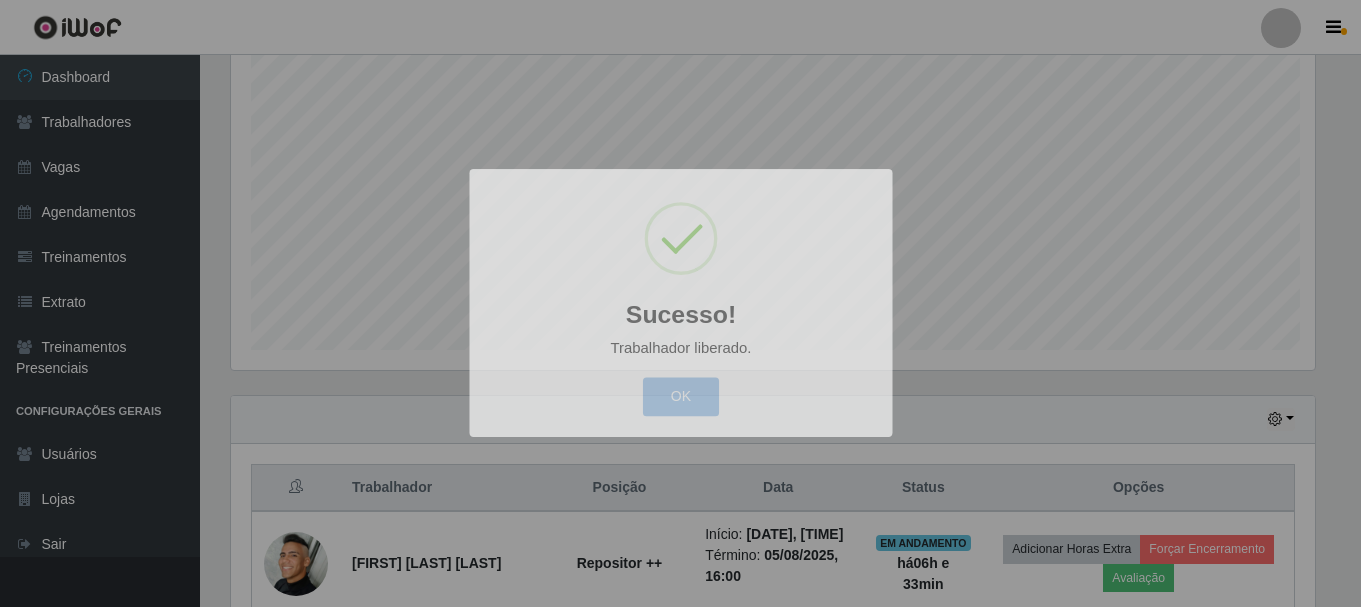 scroll, scrollTop: 999585, scrollLeft: 998901, axis: both 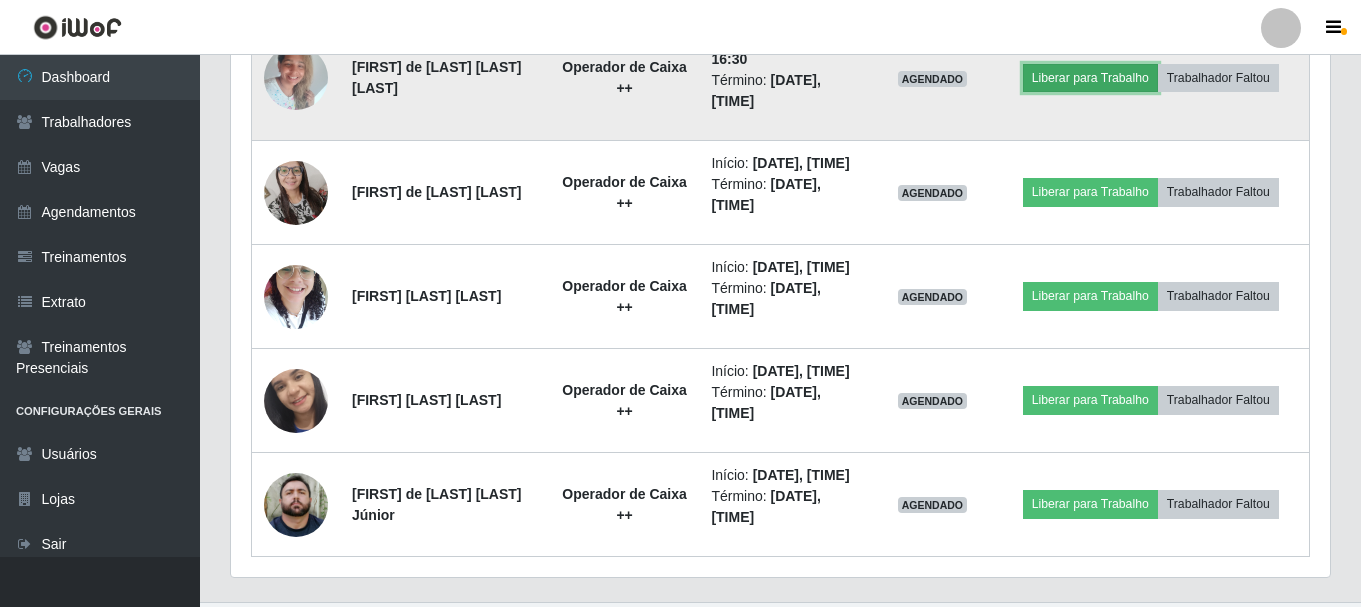 click on "Liberar para Trabalho" at bounding box center [1090, 78] 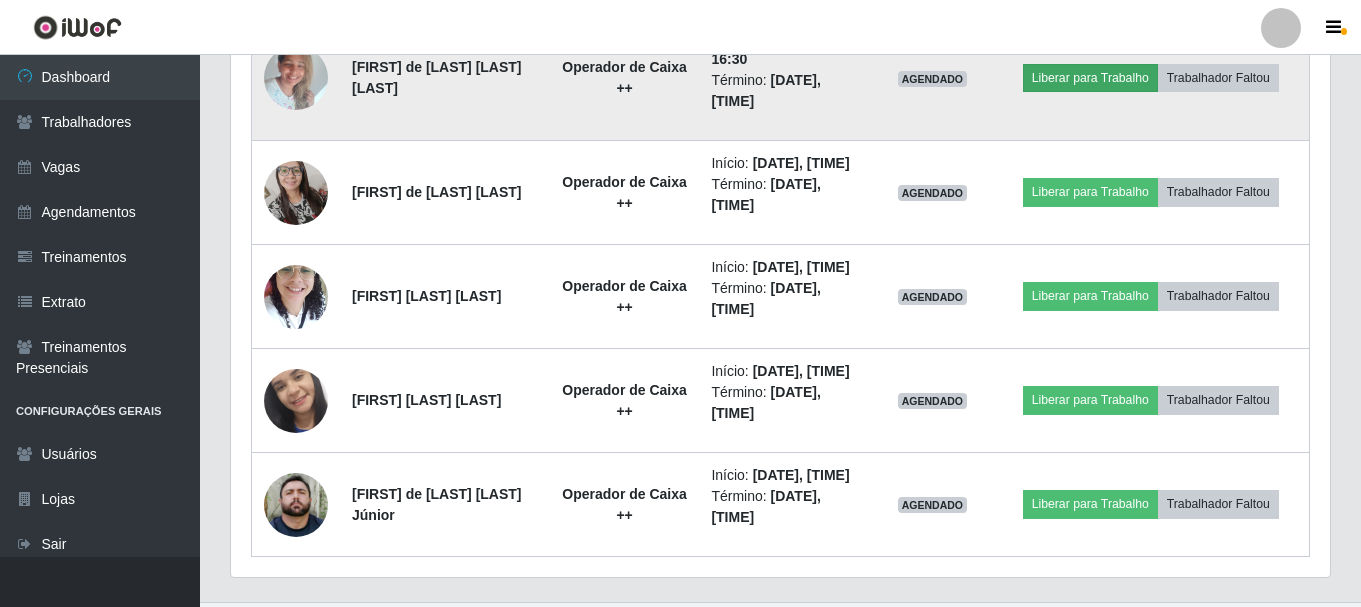 scroll, scrollTop: 999585, scrollLeft: 998911, axis: both 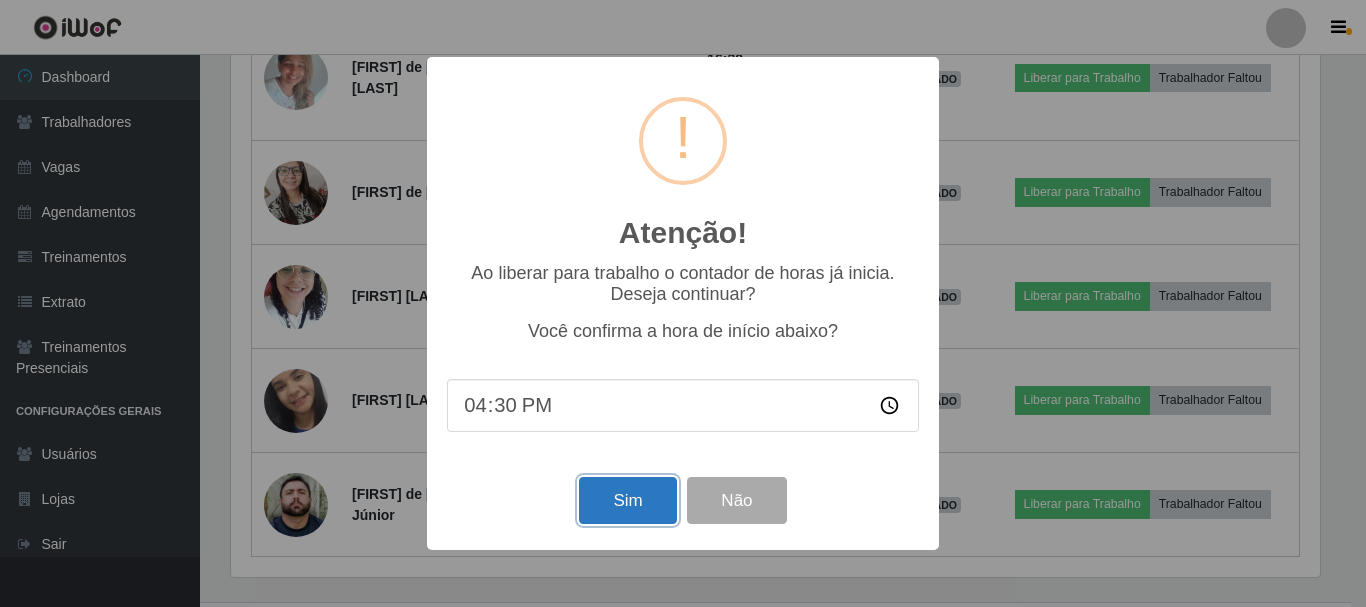 click on "Sim" at bounding box center [627, 500] 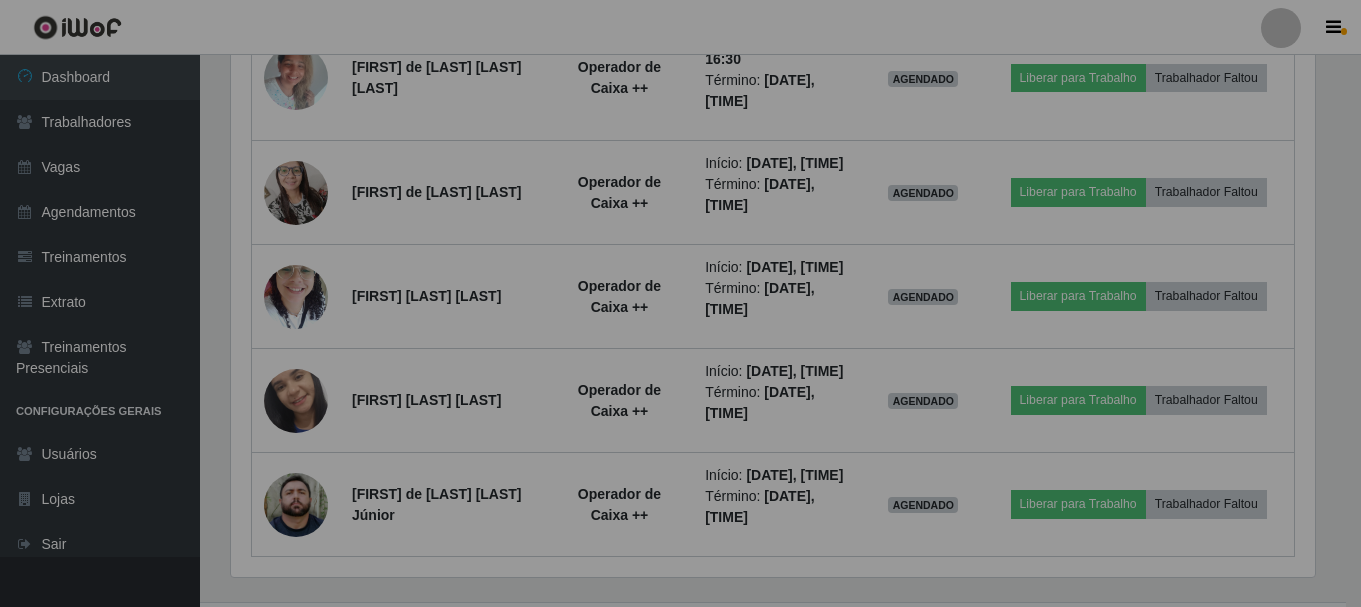 scroll, scrollTop: 999585, scrollLeft: 998901, axis: both 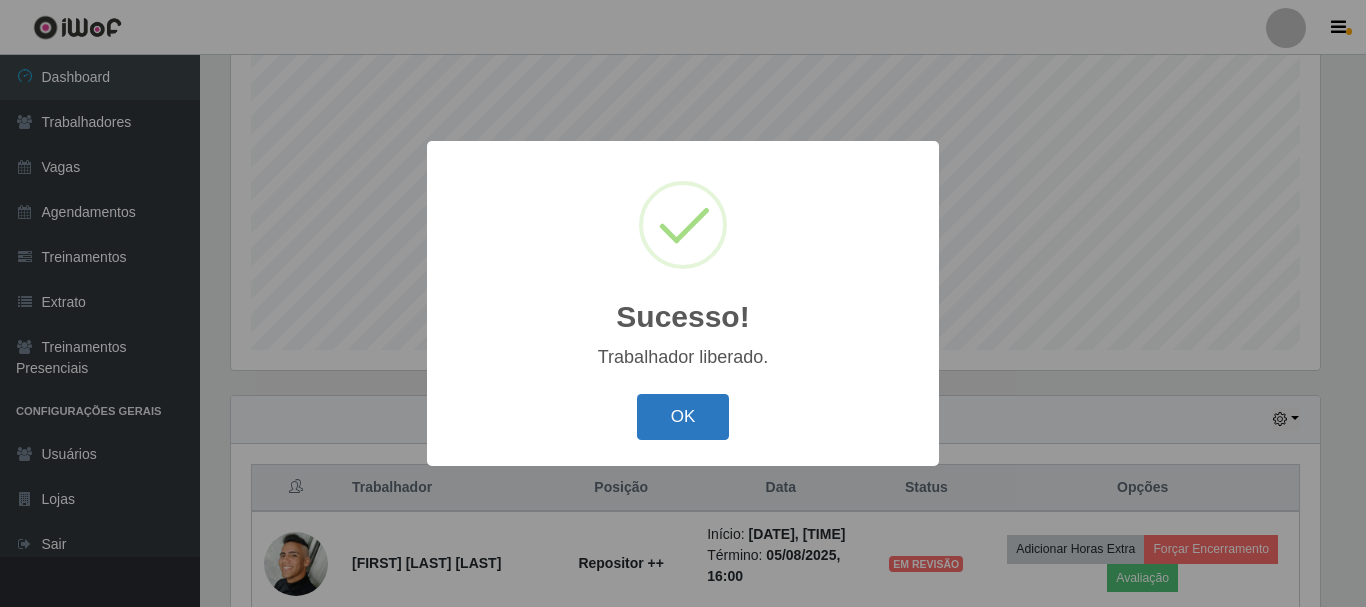 click on "OK" at bounding box center (683, 417) 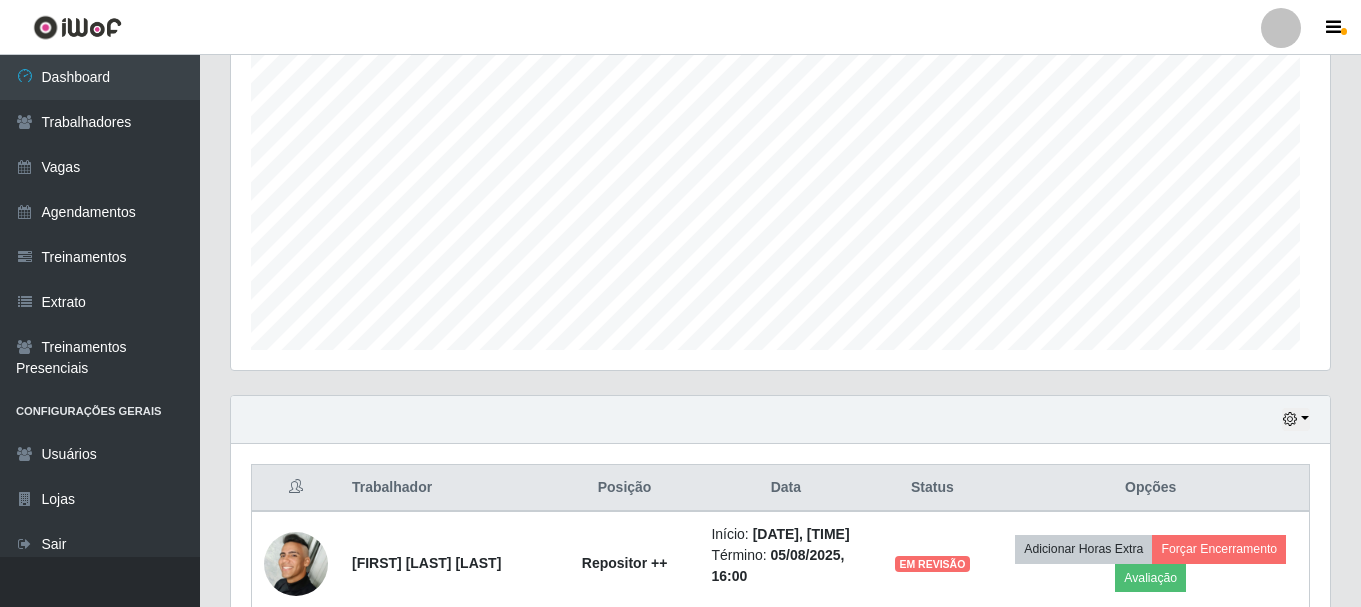 scroll, scrollTop: 999585, scrollLeft: 998901, axis: both 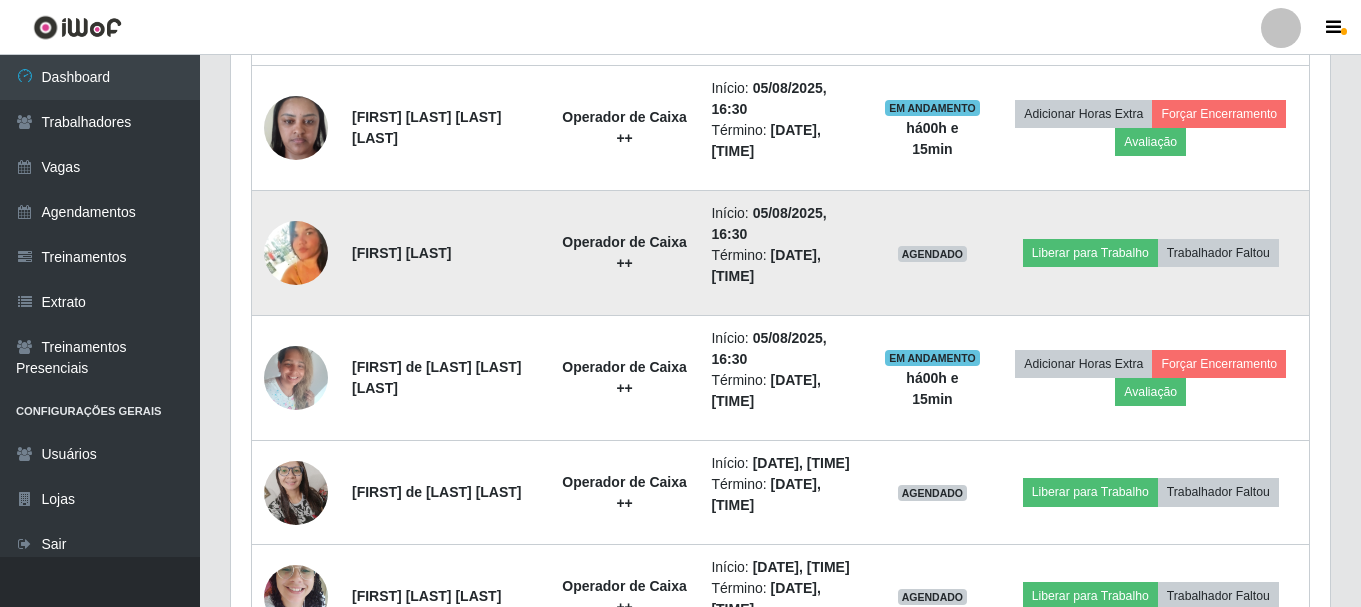 click at bounding box center [296, 253] 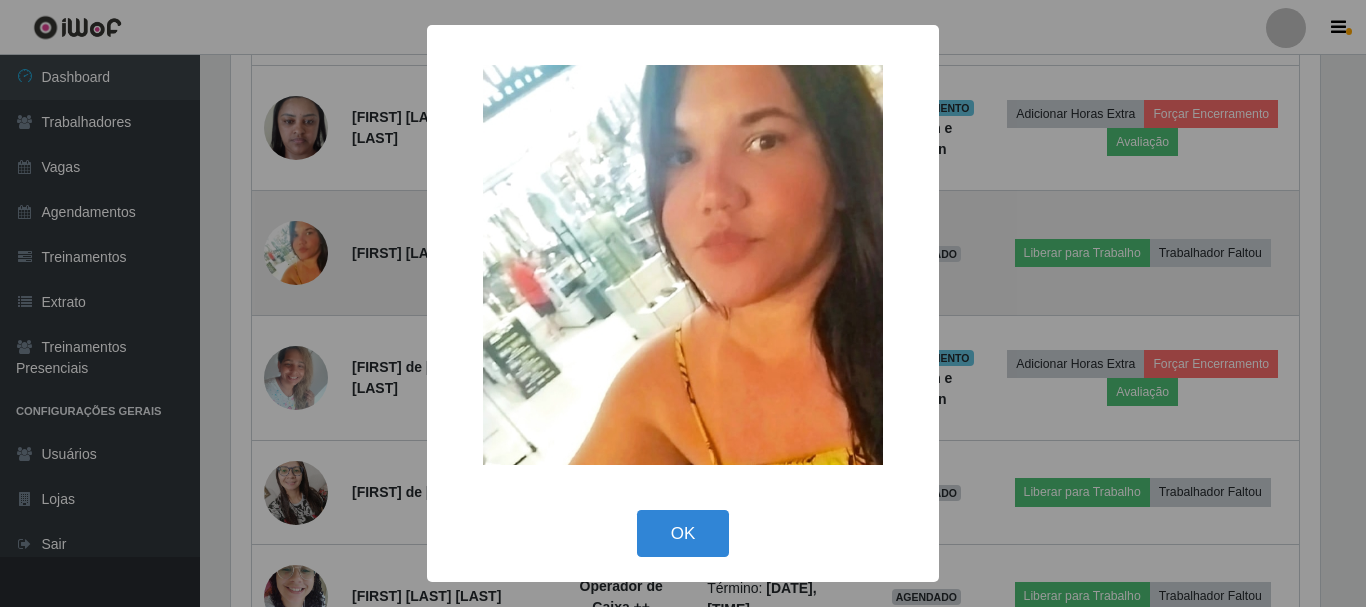 scroll, scrollTop: 999585, scrollLeft: 998911, axis: both 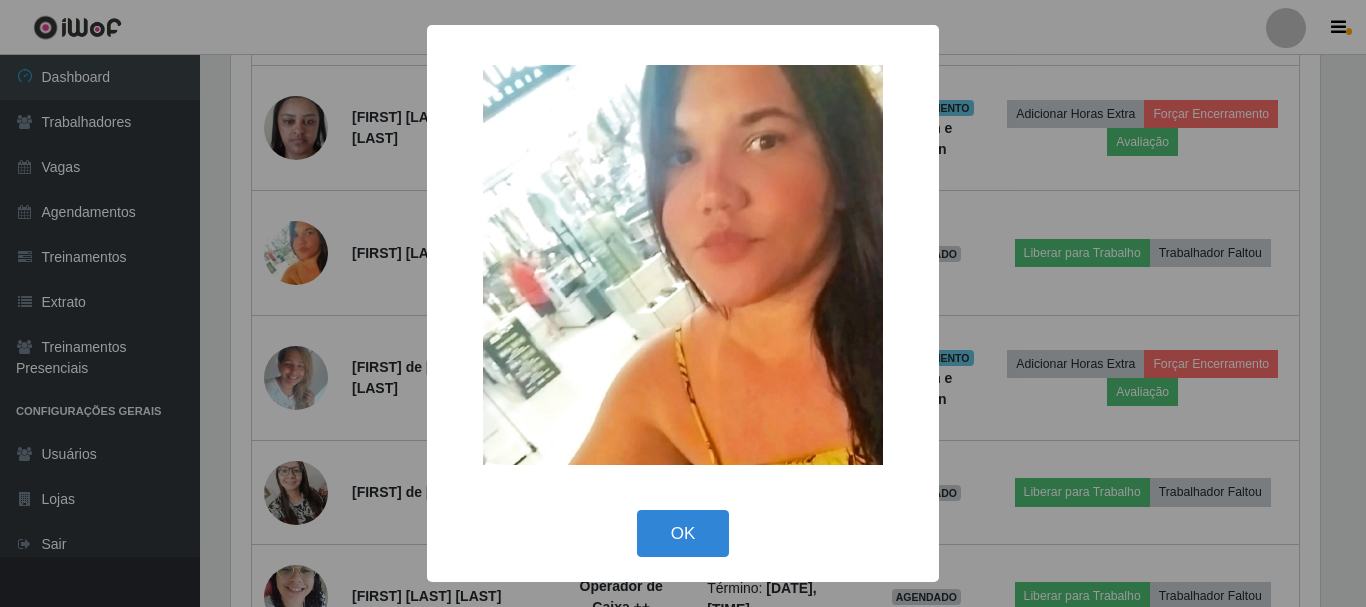 click on "× OK Cancel" at bounding box center (683, 303) 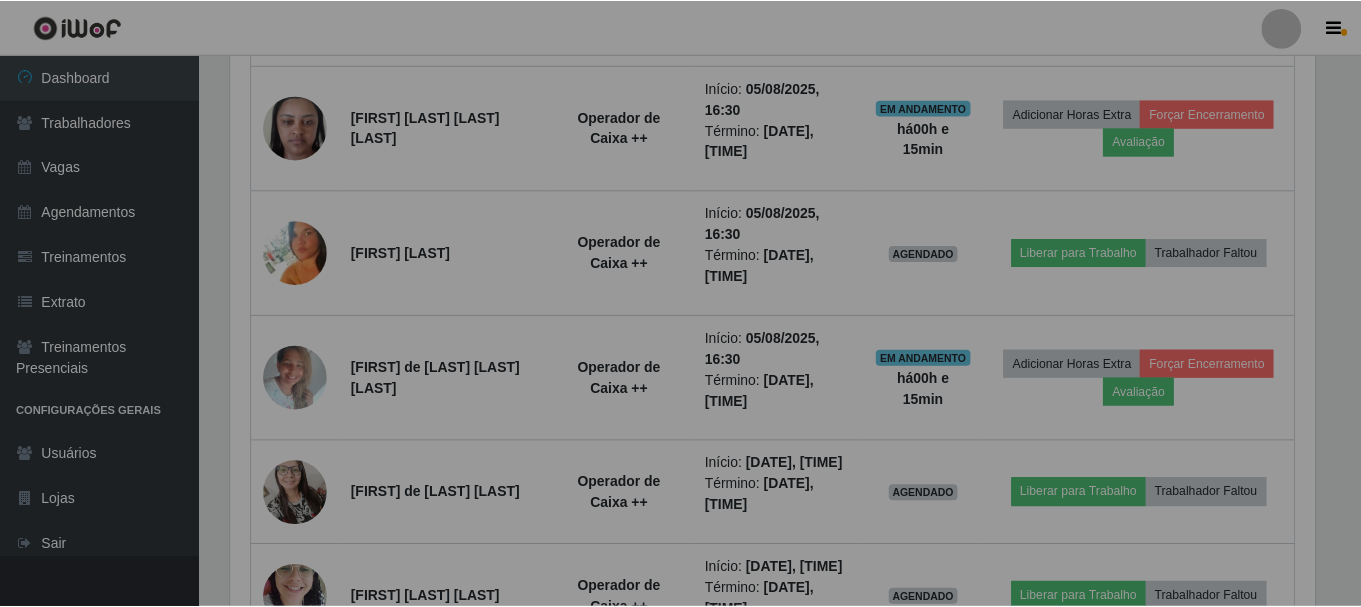 scroll, scrollTop: 999585, scrollLeft: 998901, axis: both 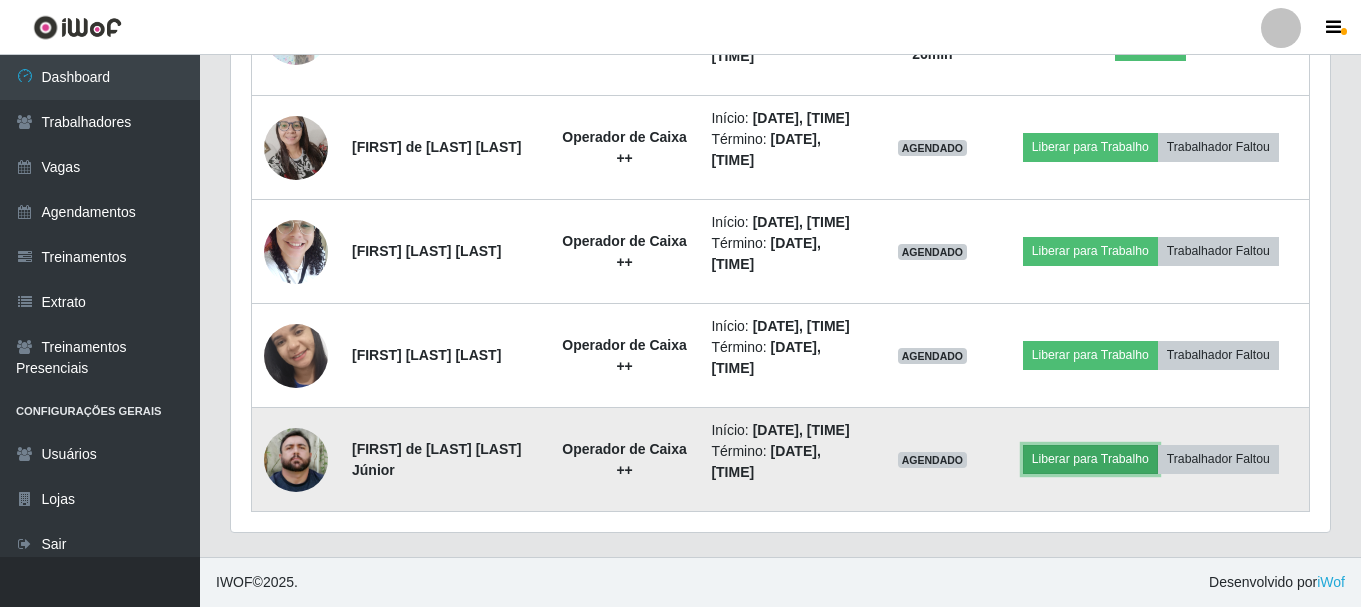 click on "Liberar para Trabalho" at bounding box center (1090, 459) 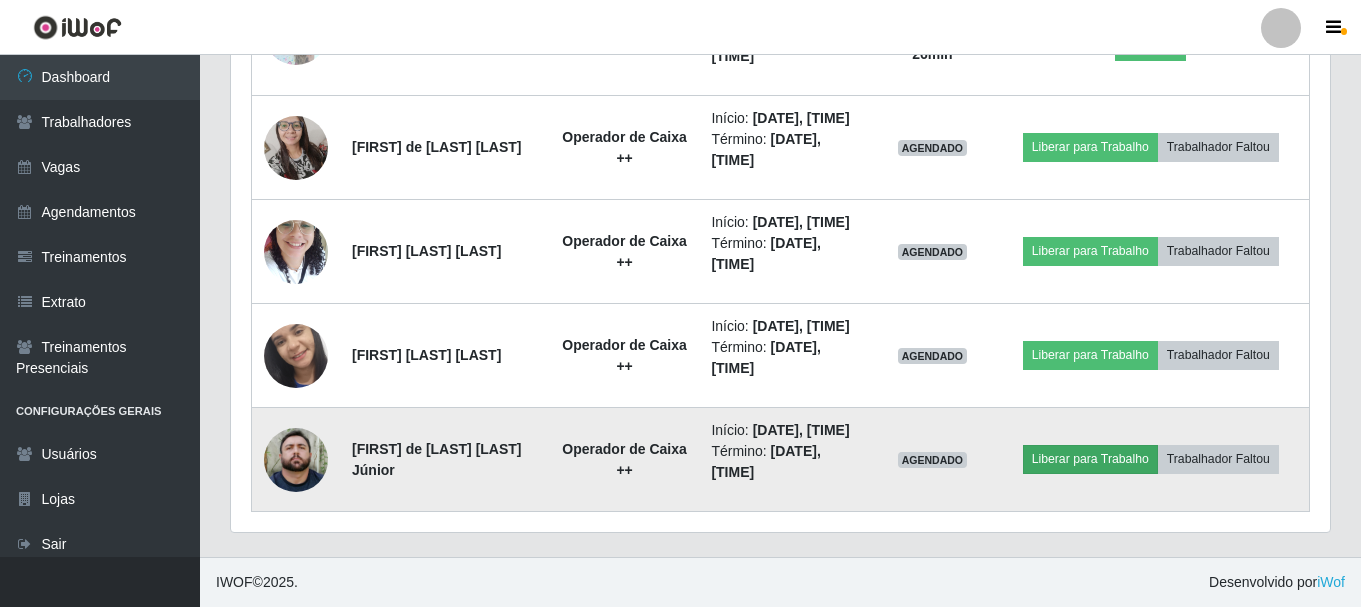 scroll, scrollTop: 999585, scrollLeft: 998911, axis: both 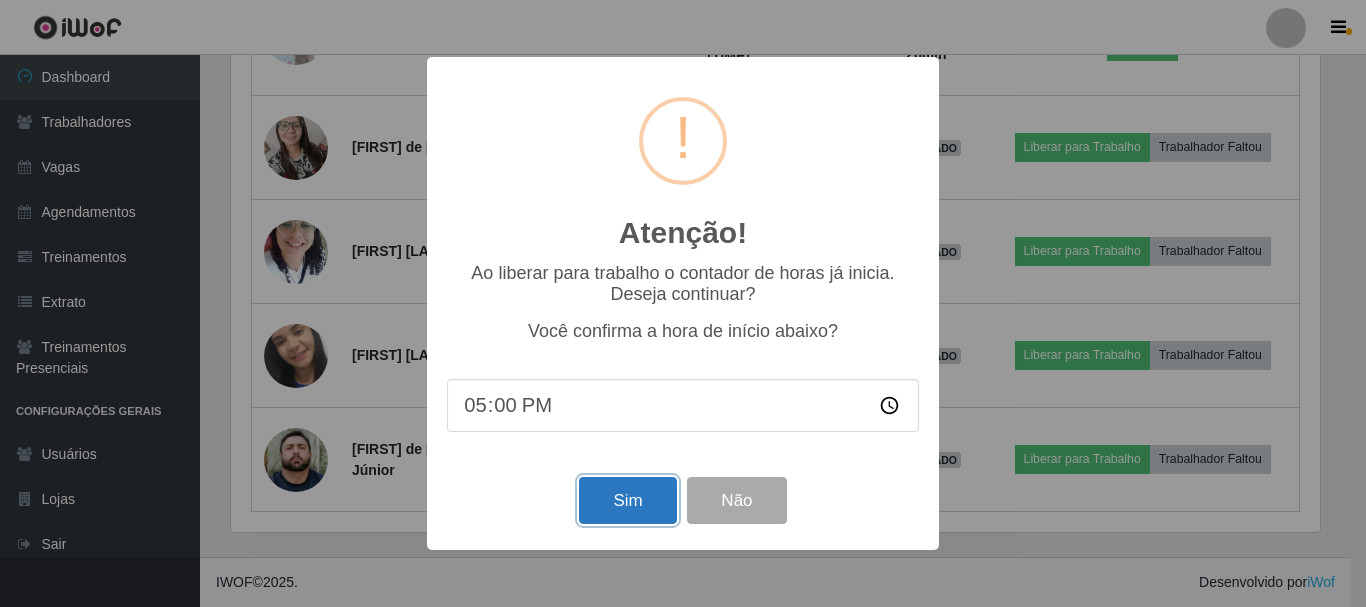 click on "Sim" at bounding box center [627, 500] 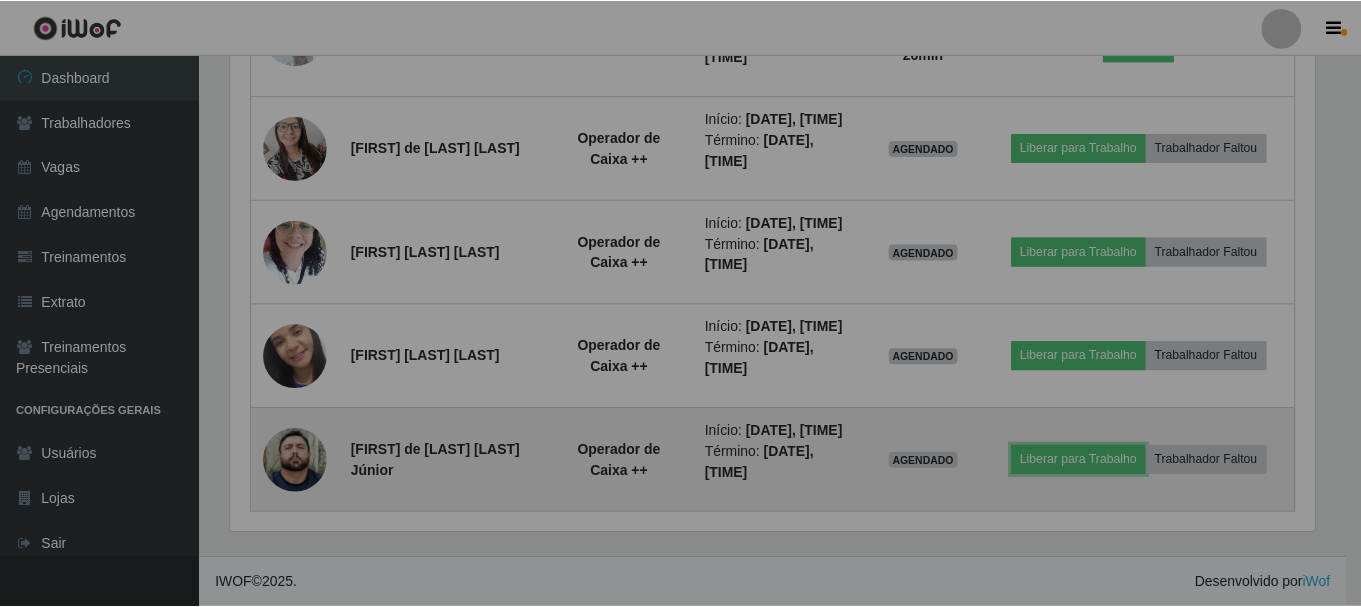 scroll, scrollTop: 999585, scrollLeft: 998901, axis: both 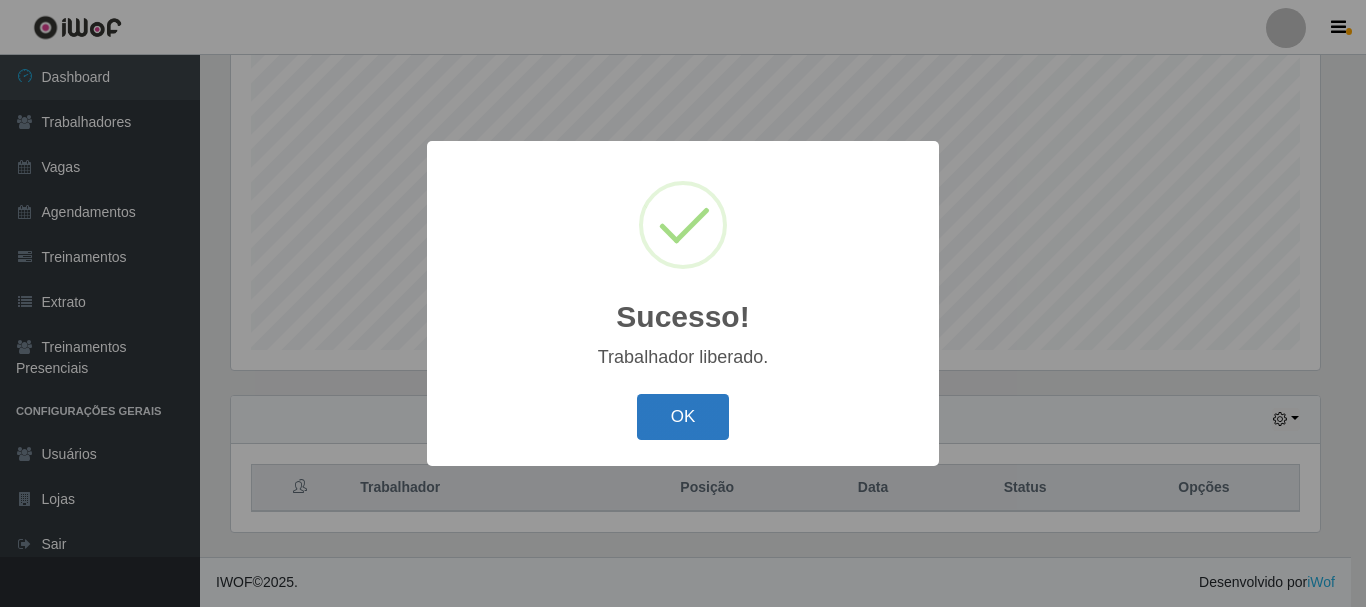 click on "OK" at bounding box center (683, 417) 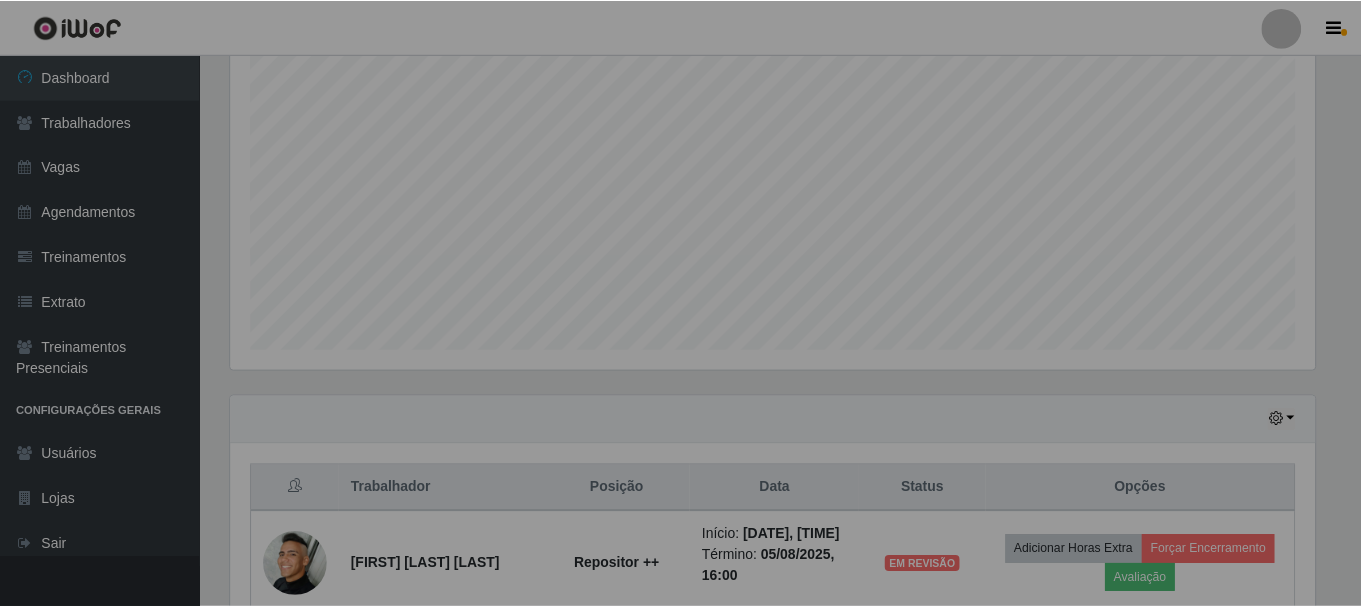 scroll, scrollTop: 999585, scrollLeft: 998901, axis: both 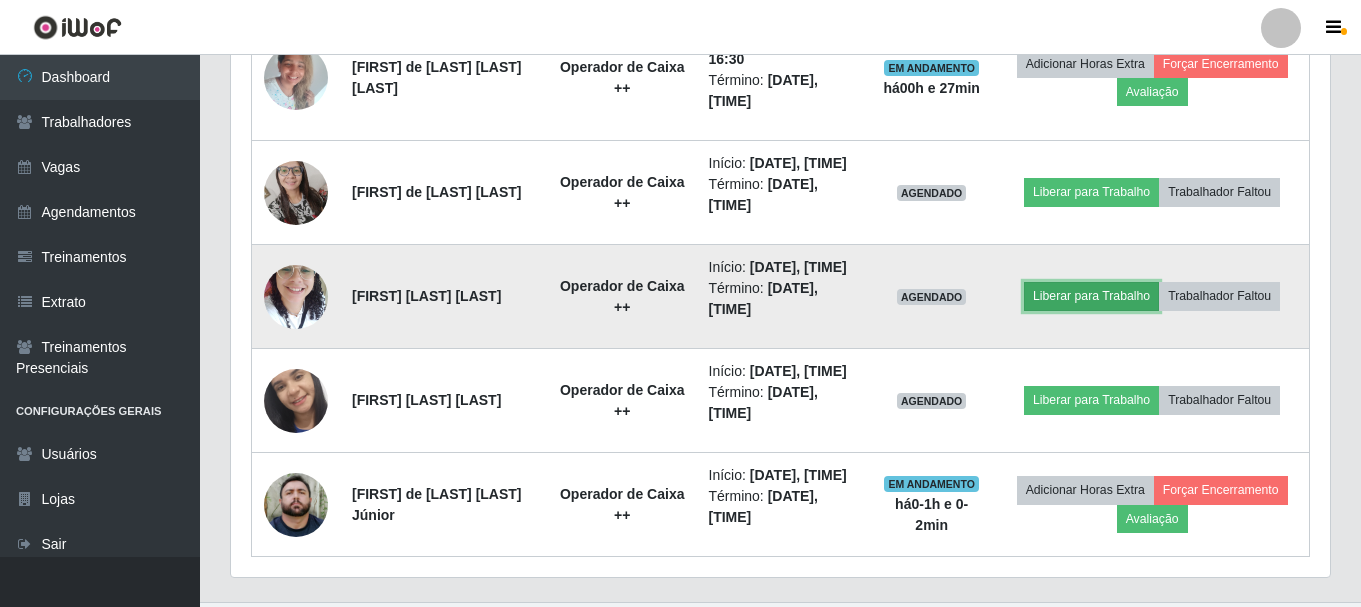 click on "Liberar para Trabalho" at bounding box center [1091, 296] 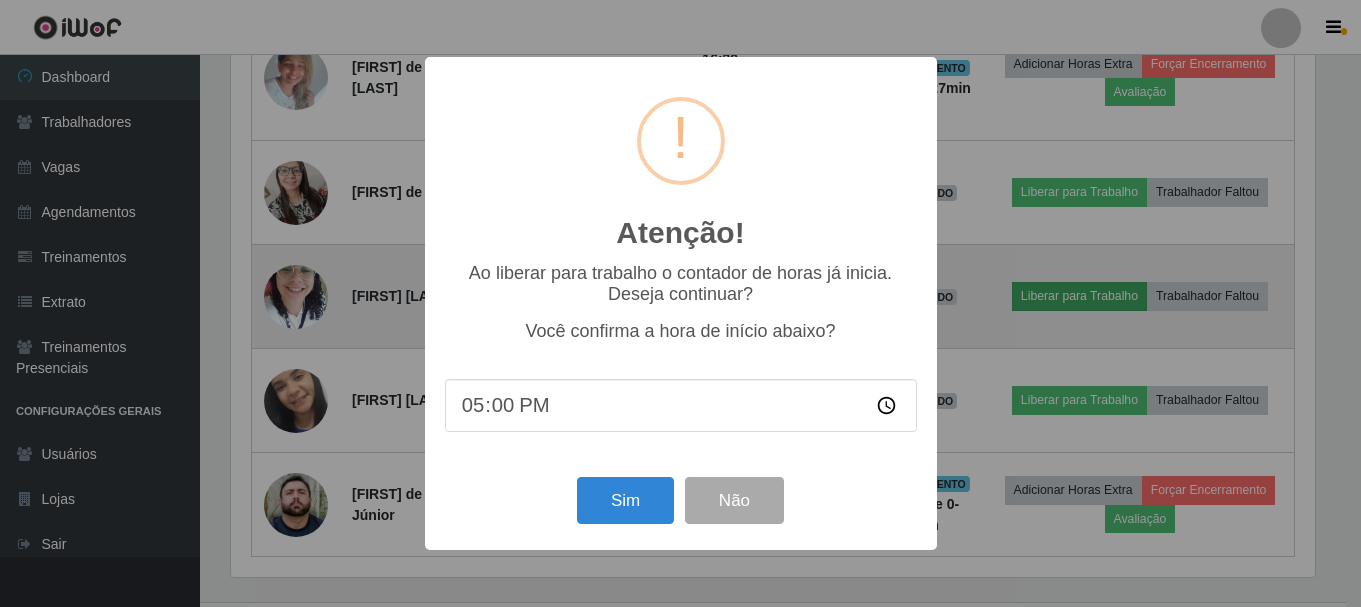 scroll, scrollTop: 999585, scrollLeft: 998911, axis: both 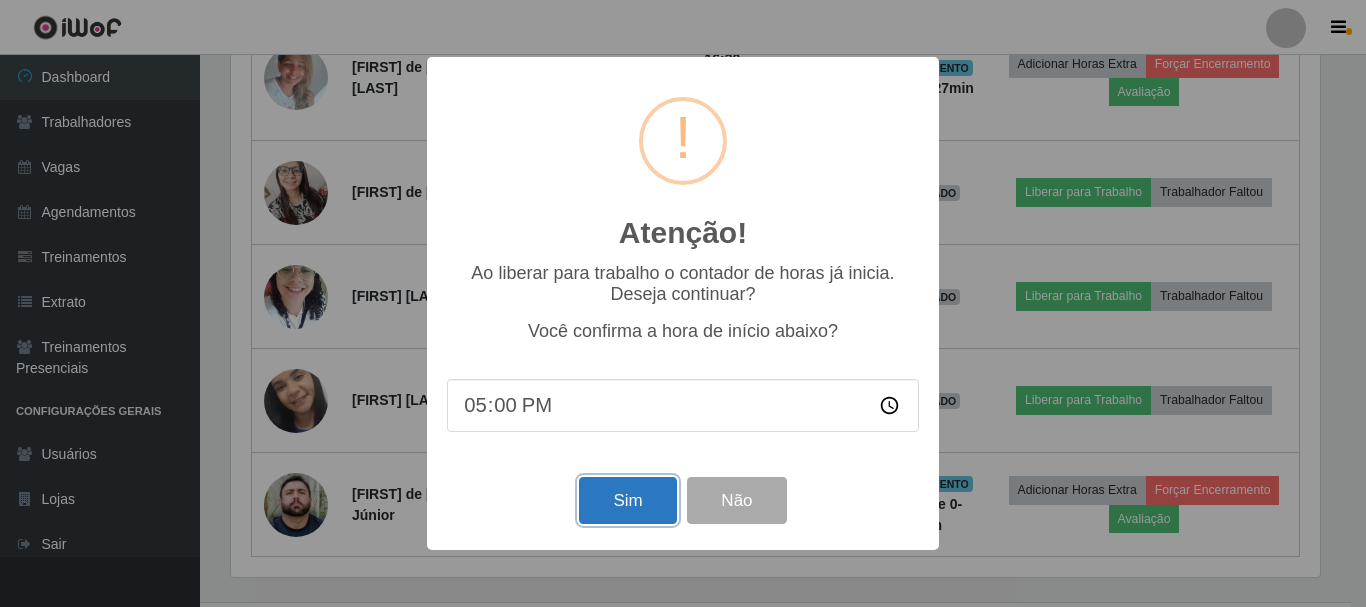 click on "Sim" at bounding box center (627, 500) 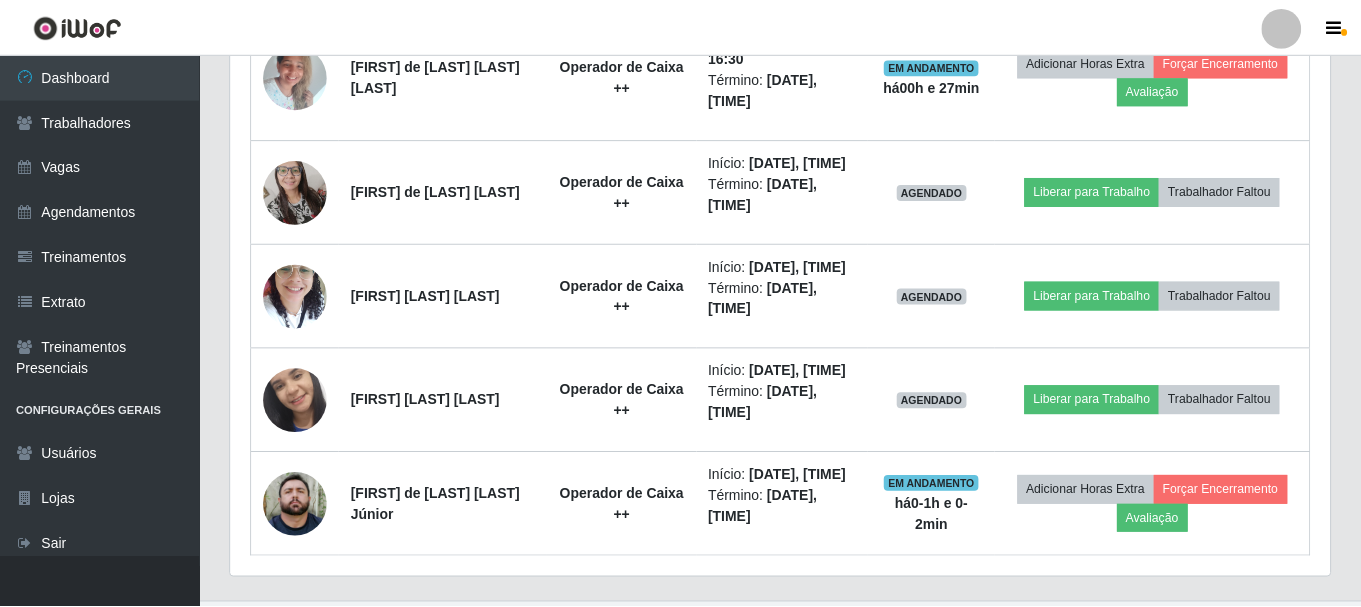 scroll, scrollTop: 999585, scrollLeft: 998901, axis: both 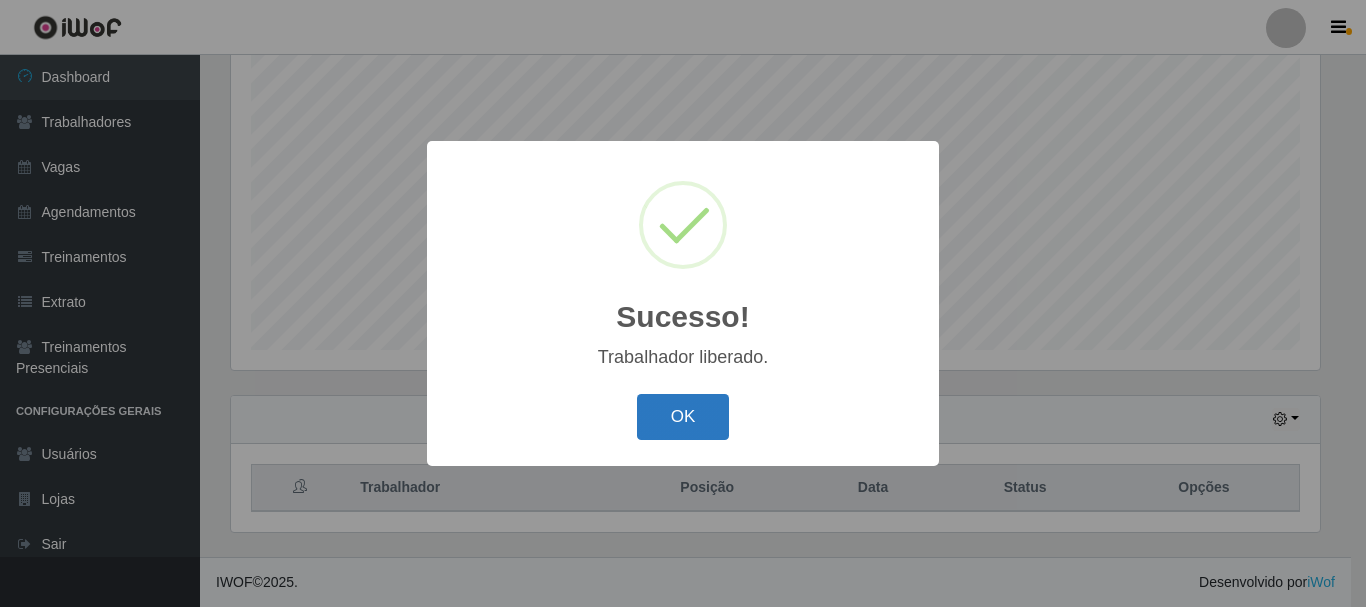 click on "OK" at bounding box center (683, 417) 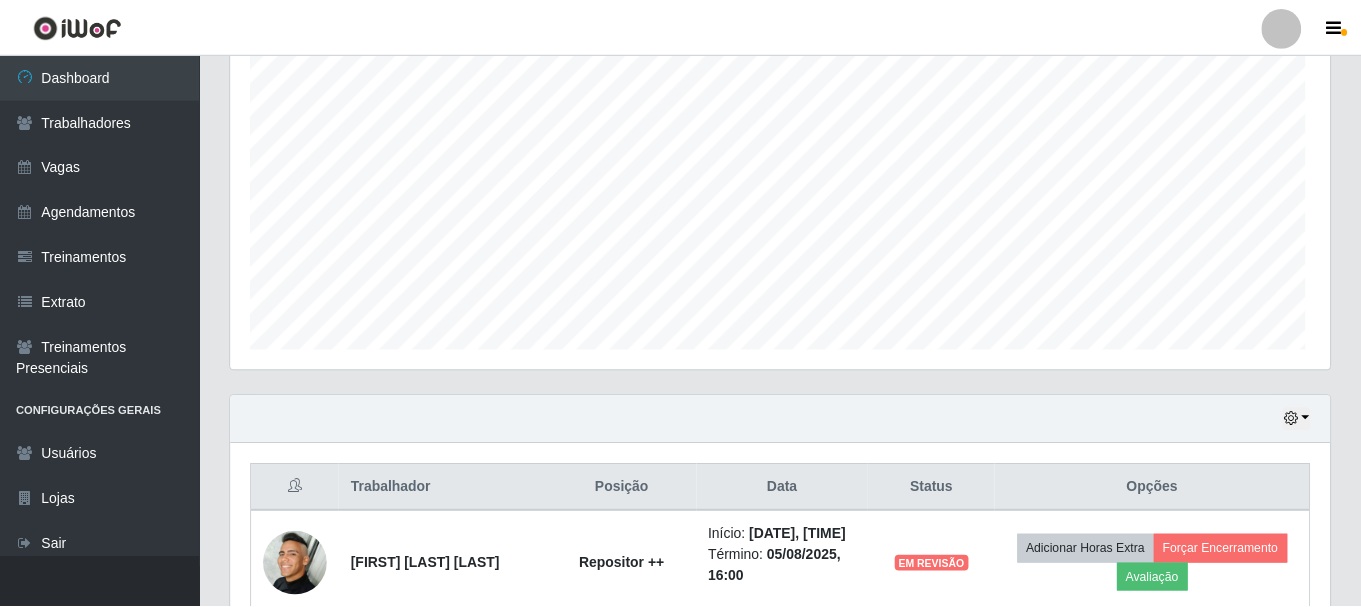 scroll, scrollTop: 999585, scrollLeft: 998901, axis: both 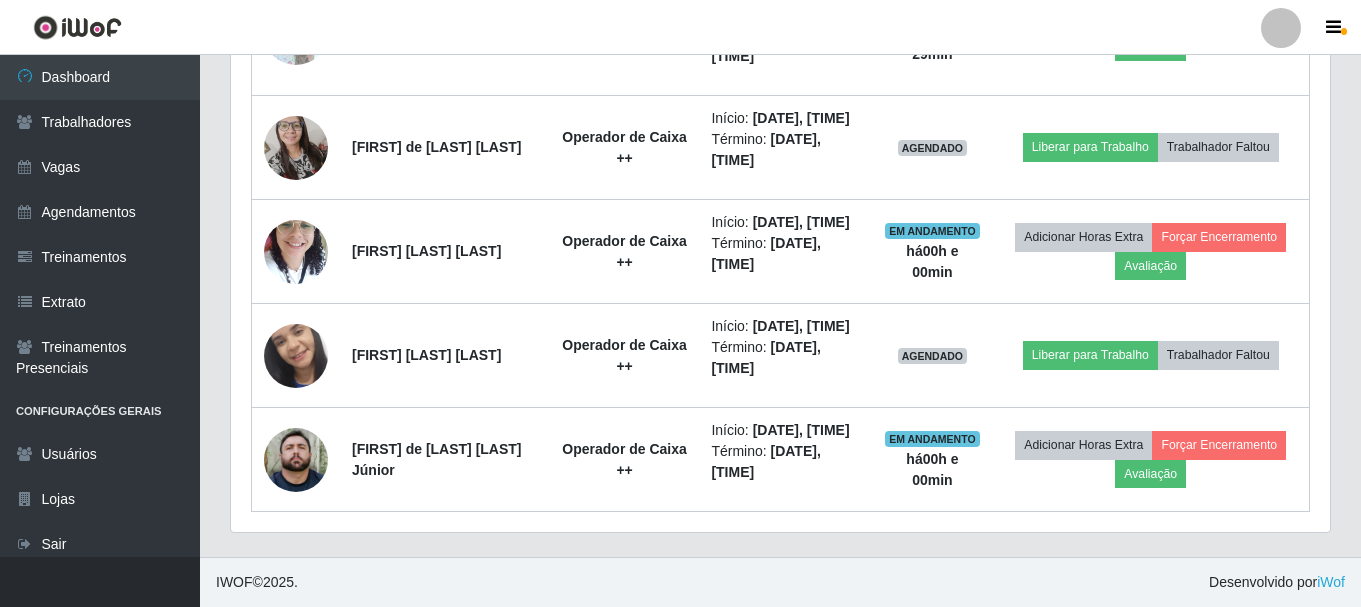 click on "Carregando...  Buscar Recarregando em  28   segundos... Loja [Selecione...] SuperFácil Atacado - [CITY] Função [Selecione...] Embalador Embalador + Embalador ++ Operador de Caixa Operador de Caixa + Operador de Caixa ++ Repositor  Repositor + Repositor ++ Repositor de Frios Repositor de Frios + Repositor de Frios ++ Repositor de Hortifruti Repositor de Hortifruti + Repositor de Hortifruti ++ Agendamentos Day Month 23/07 Agendamentos 6   Hoje 1 dia 3 dias 1 Semana Não encerrados Trabalhador Posição Data Status Opções [FIRST] [LAST] [LAST] Repositor ++   Início:   [DATE], [TIME] Término:   [DATE], [TIME] EM REVISÃO Adicionar Horas Extra Forçar Encerramento Avaliação [FIRST] [LAST] [LAST] Repositor ++   Início:   [DATE], [TIME] Término:   [DATE], [TIME] AGENDADO Liberar para Trabalho Trabalhador Faltou [FIRST] [LAST] [LAST] Repositor ++   Início:   [DATE], [TIME] Término:   [DATE], [TIME] AGENDADO Liberar para Trabalho Trabalhador Faltou Operador de Caixa ++" at bounding box center [780, -424] 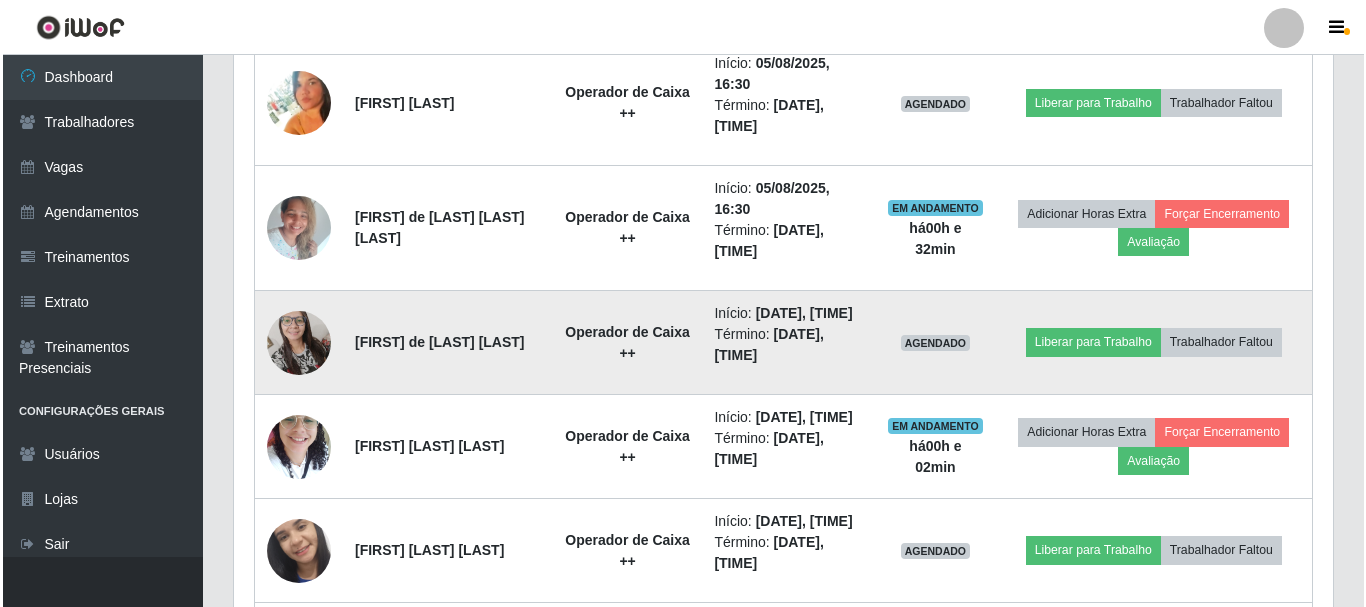scroll, scrollTop: 1415, scrollLeft: 0, axis: vertical 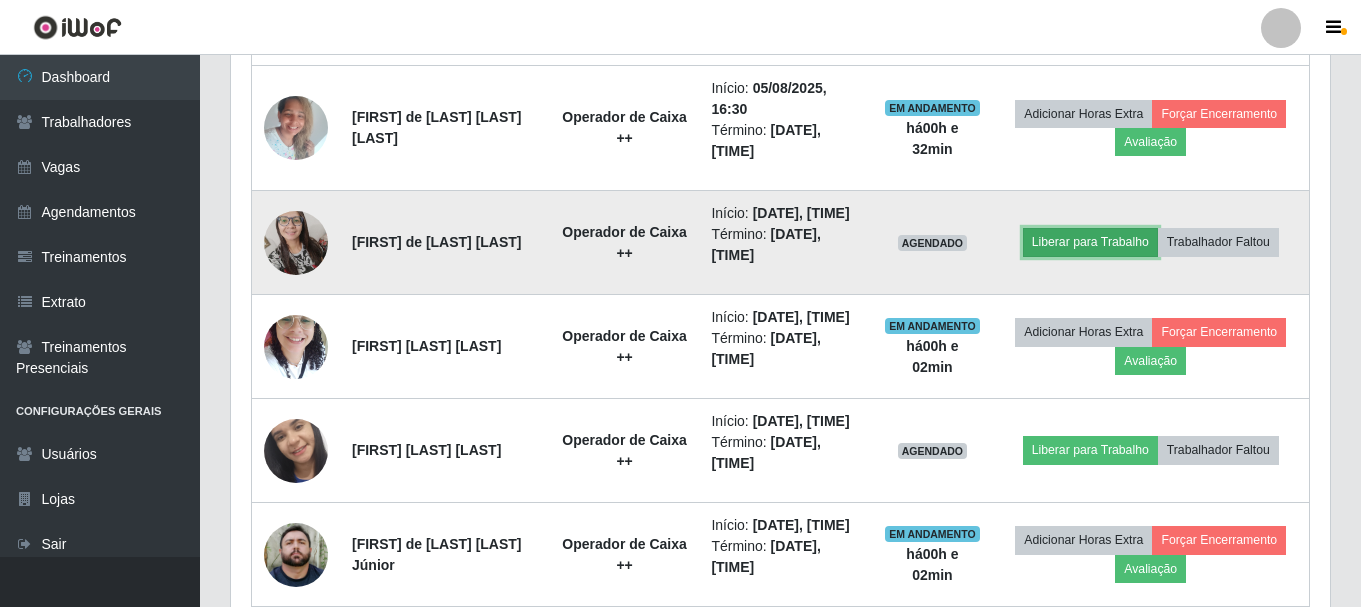 click on "Liberar para Trabalho" at bounding box center [1090, 242] 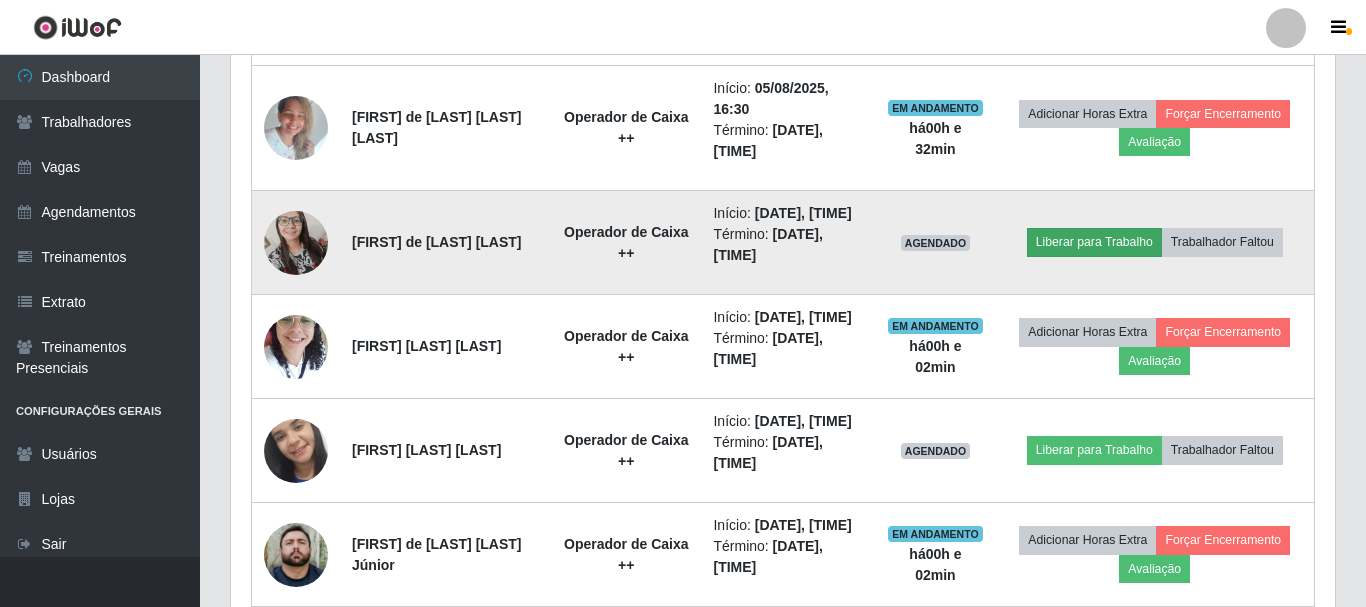 scroll, scrollTop: 999585, scrollLeft: 998911, axis: both 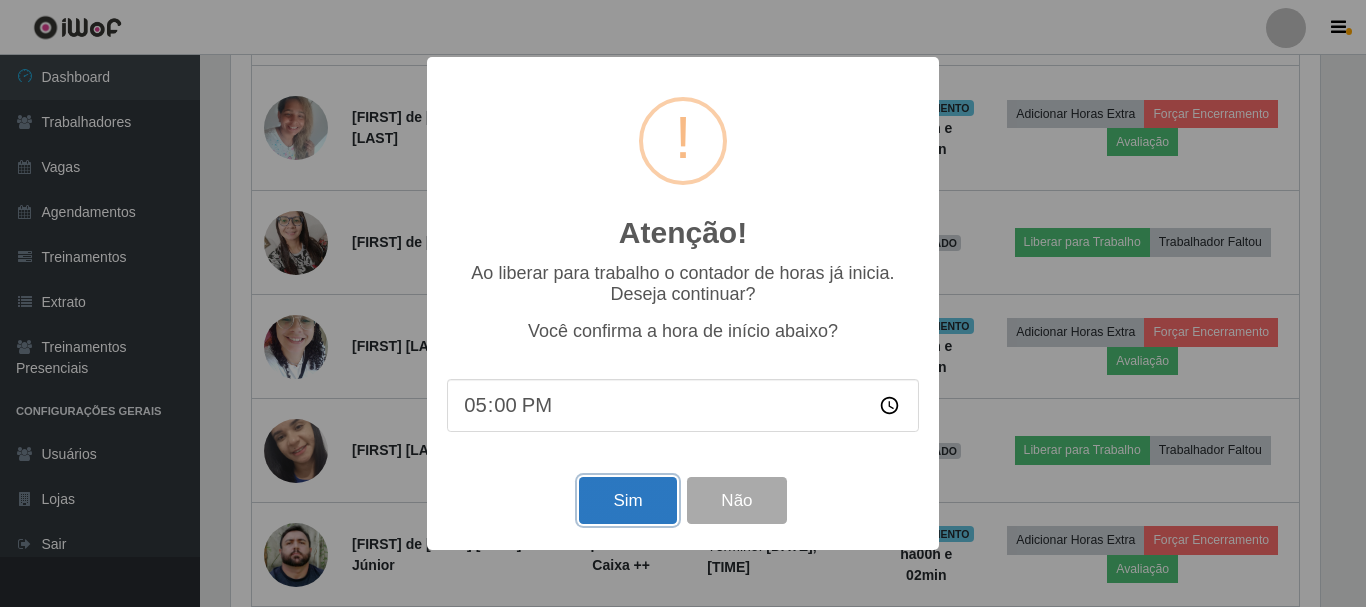 click on "Sim" at bounding box center [627, 500] 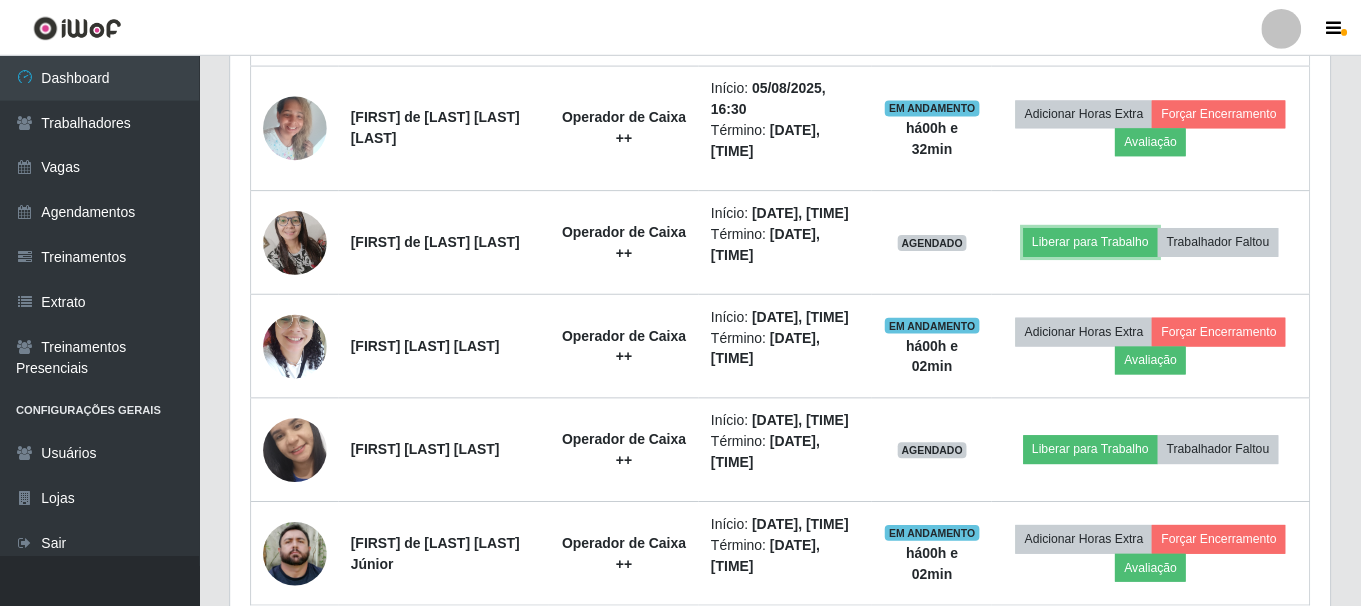 scroll, scrollTop: 999585, scrollLeft: 998901, axis: both 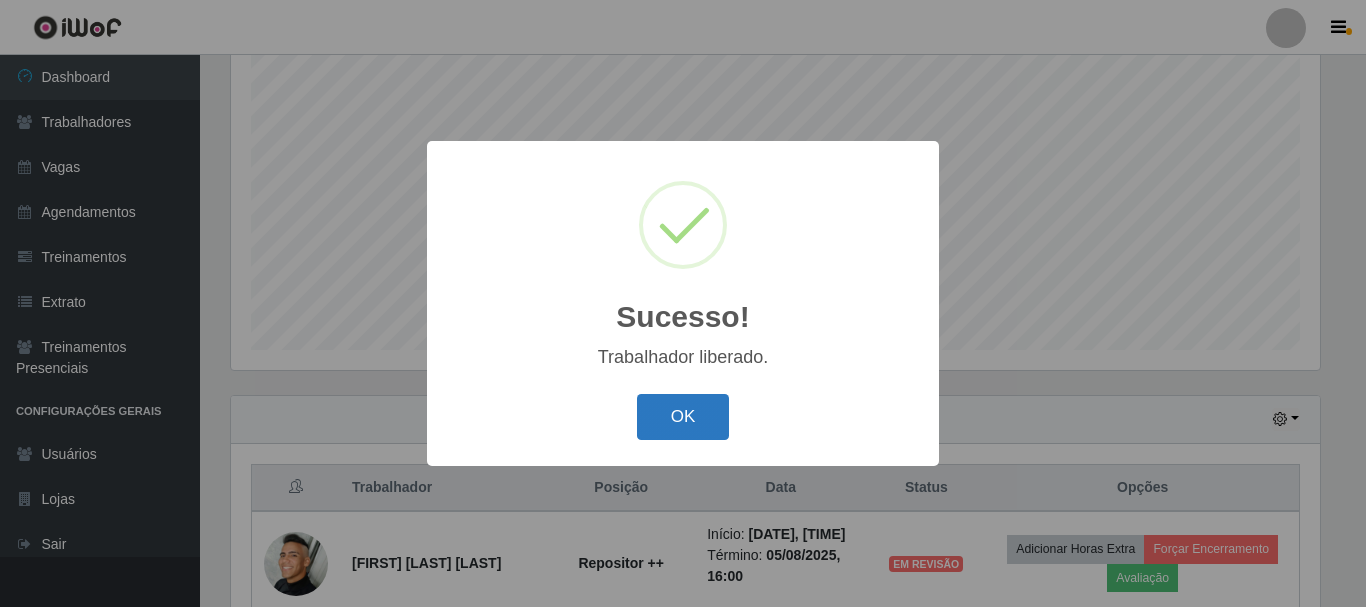 click on "OK" at bounding box center (683, 417) 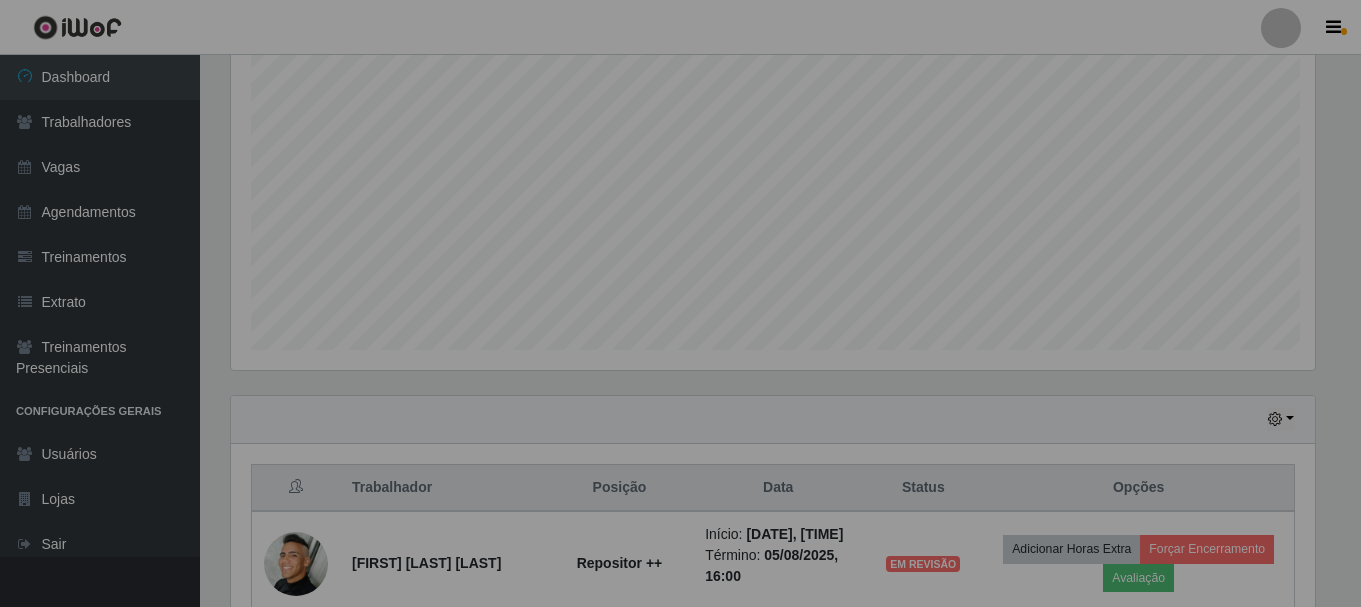 scroll, scrollTop: 999585, scrollLeft: 998901, axis: both 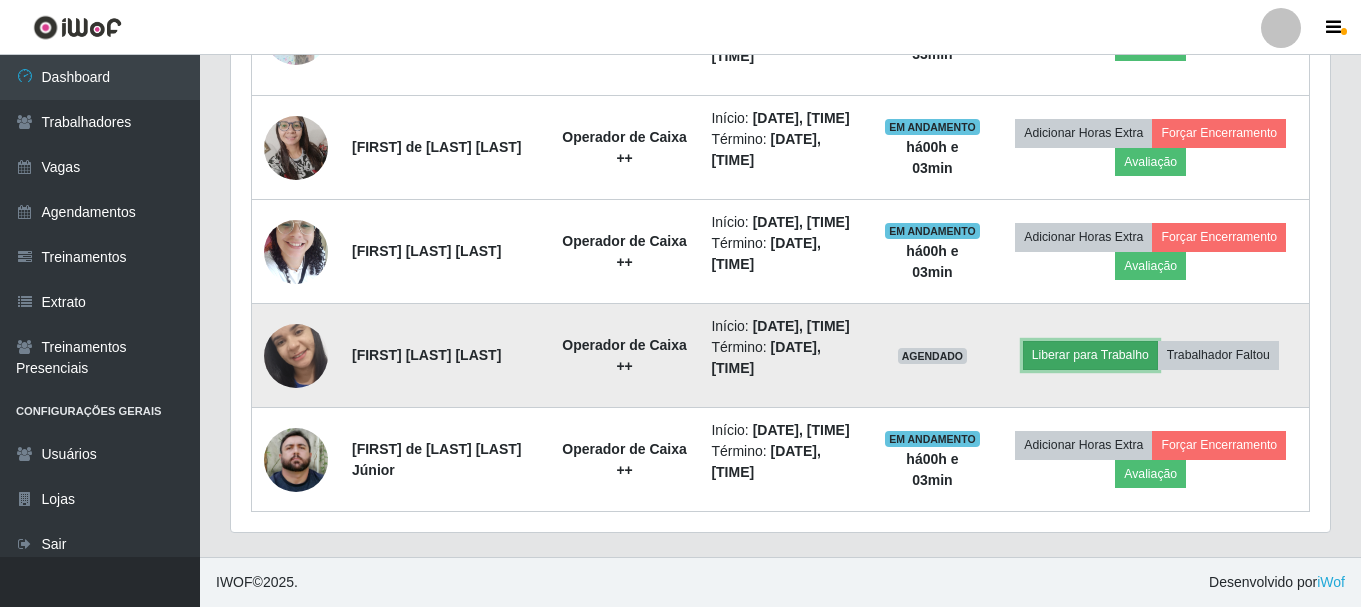 click on "Liberar para Trabalho" at bounding box center [1090, 355] 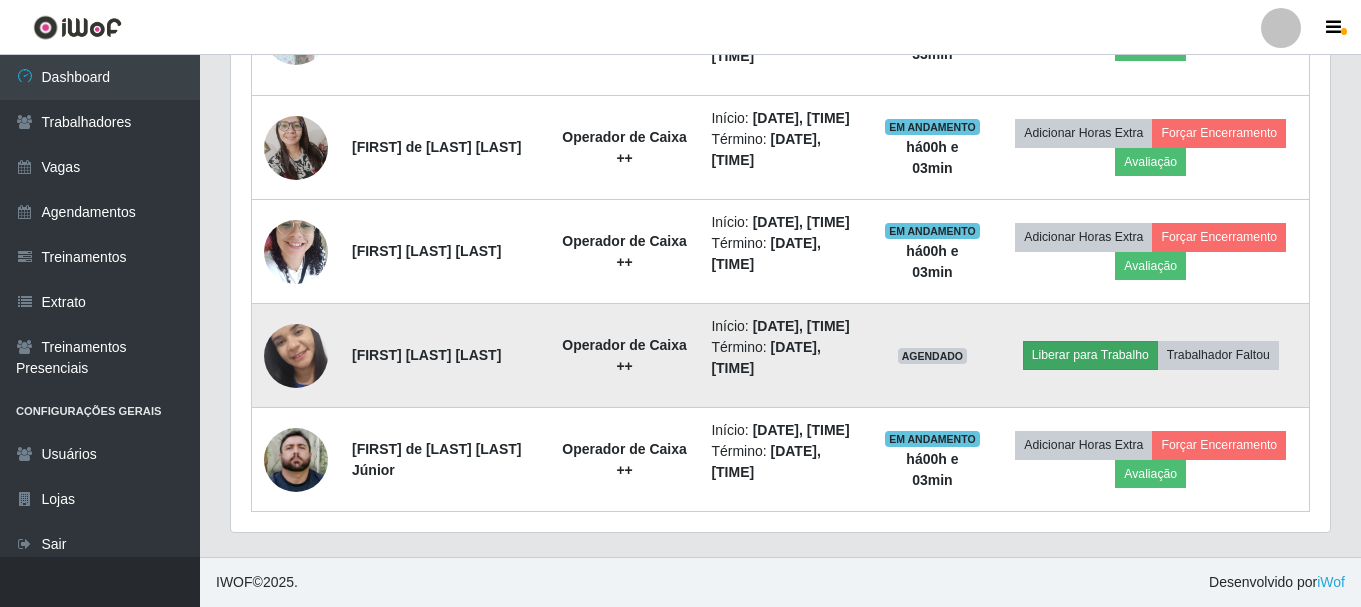 scroll, scrollTop: 999585, scrollLeft: 998911, axis: both 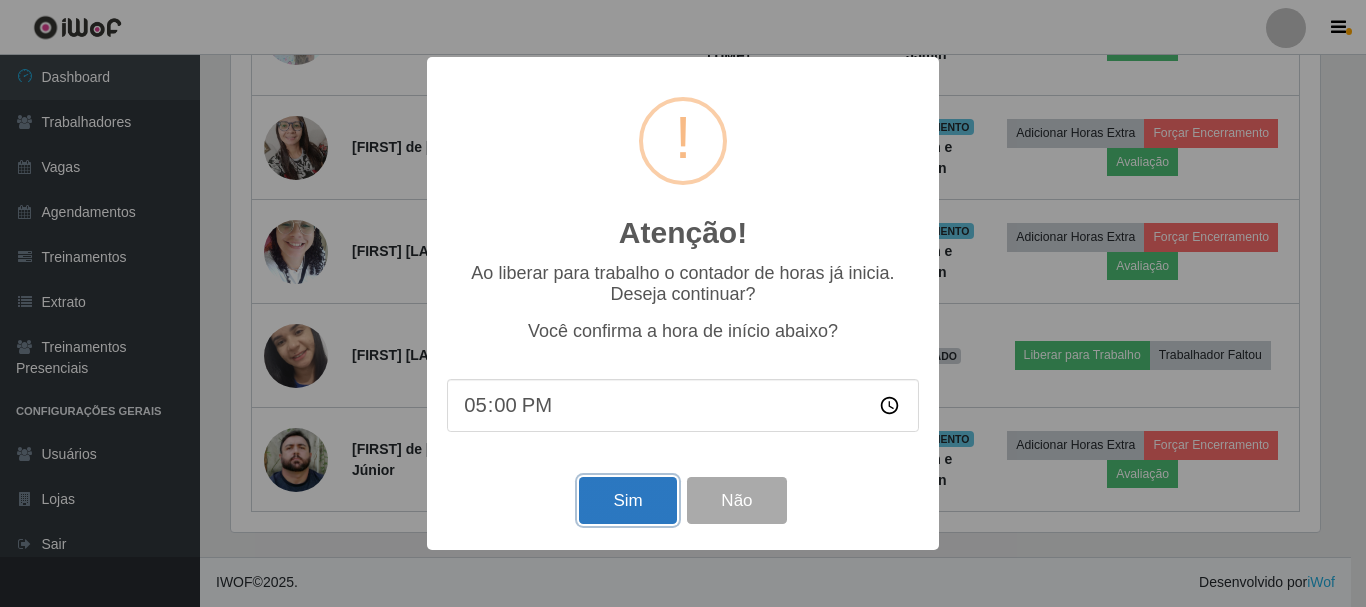 click on "Sim" at bounding box center [627, 500] 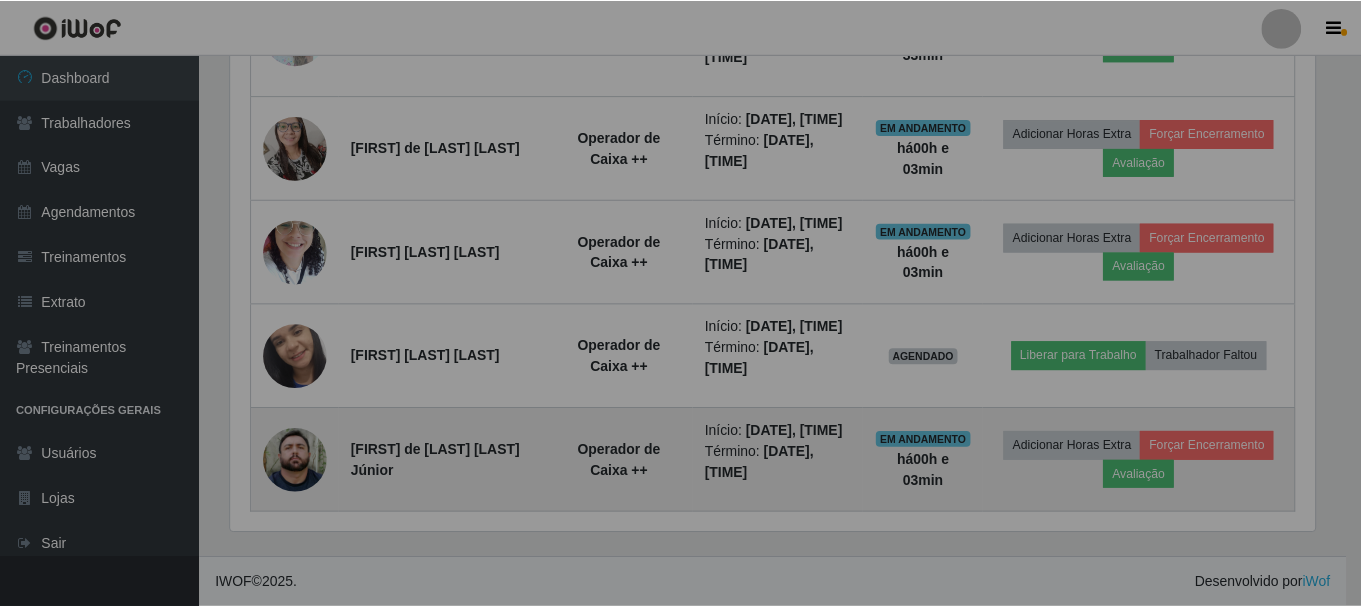 scroll, scrollTop: 999585, scrollLeft: 998901, axis: both 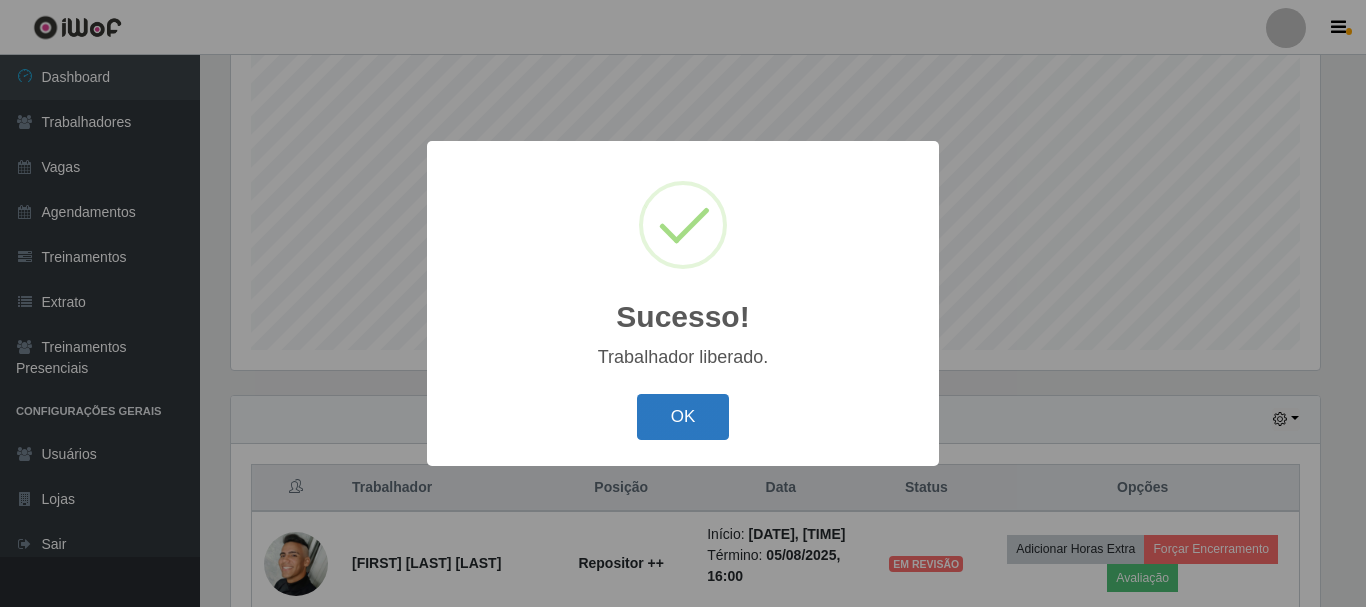 click on "OK" at bounding box center [683, 417] 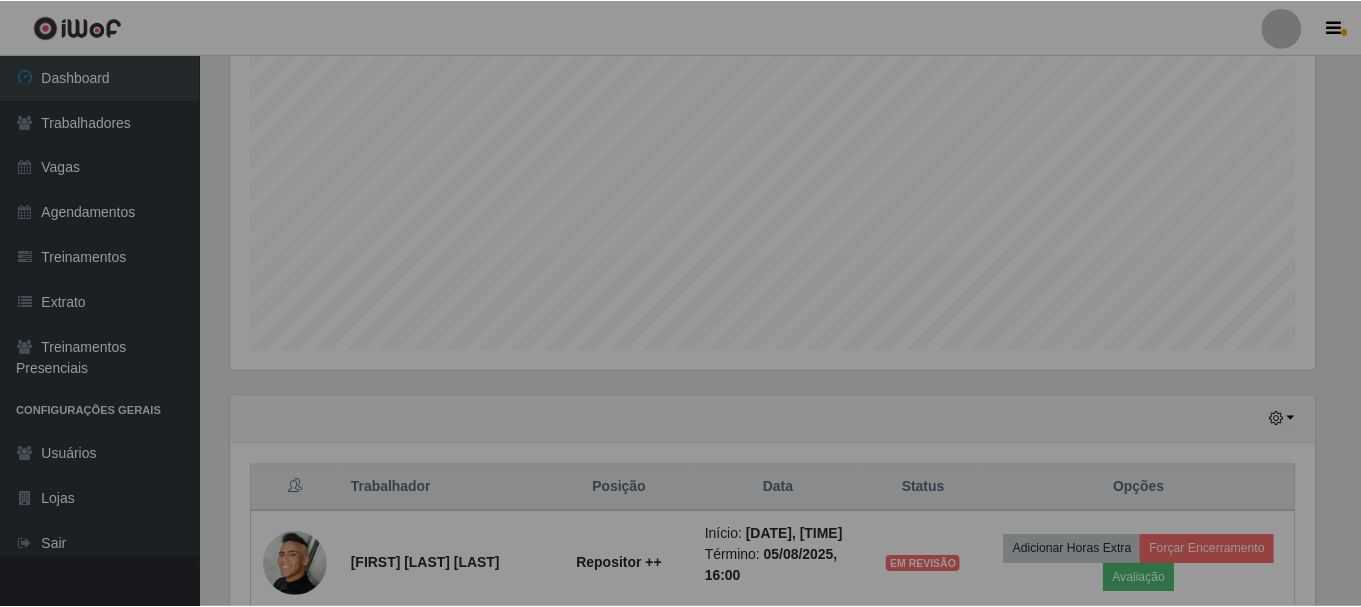 scroll, scrollTop: 999585, scrollLeft: 998901, axis: both 